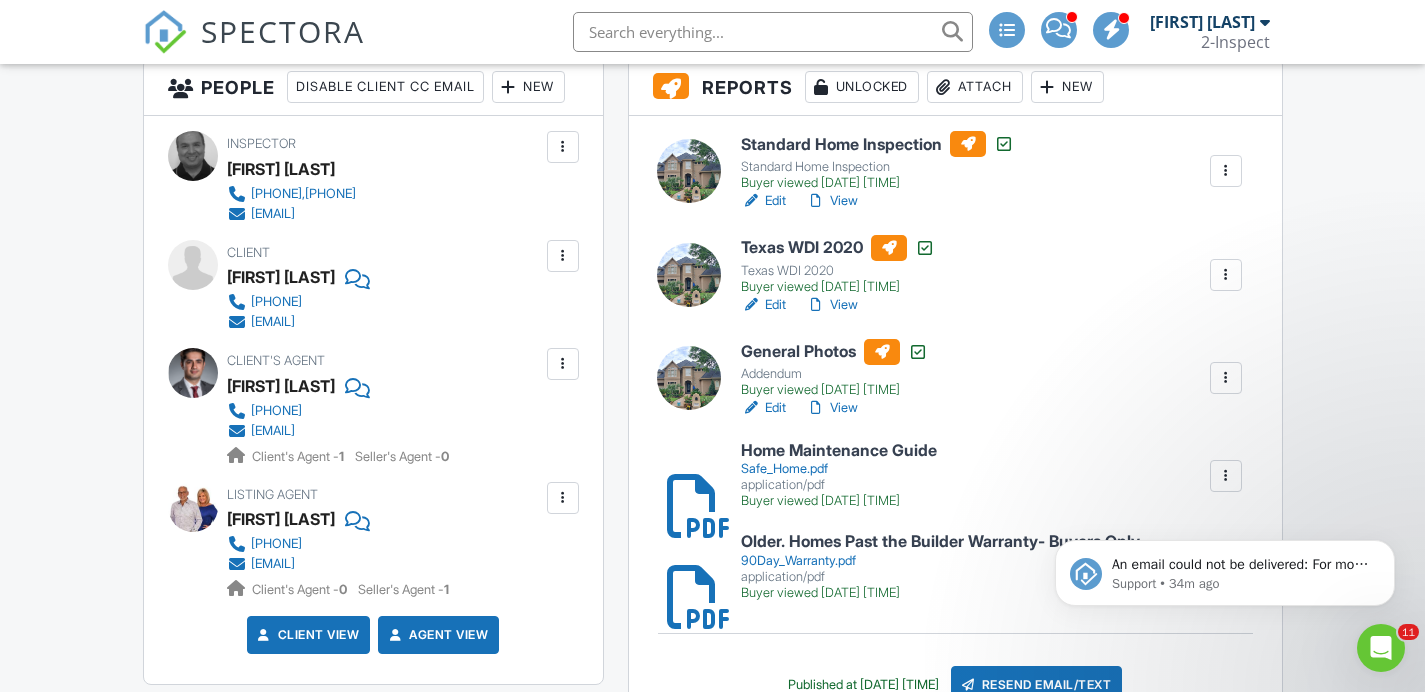 scroll, scrollTop: 538, scrollLeft: 0, axis: vertical 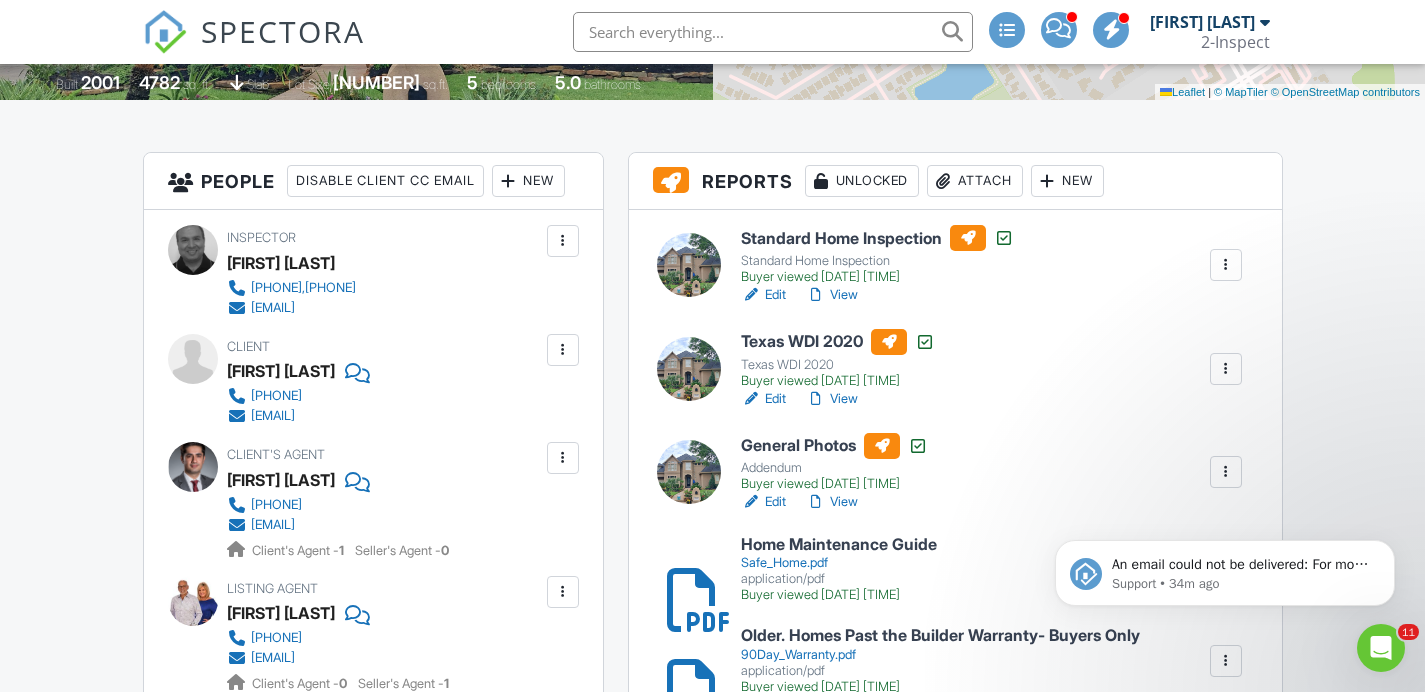 click on "View" at bounding box center [832, 295] 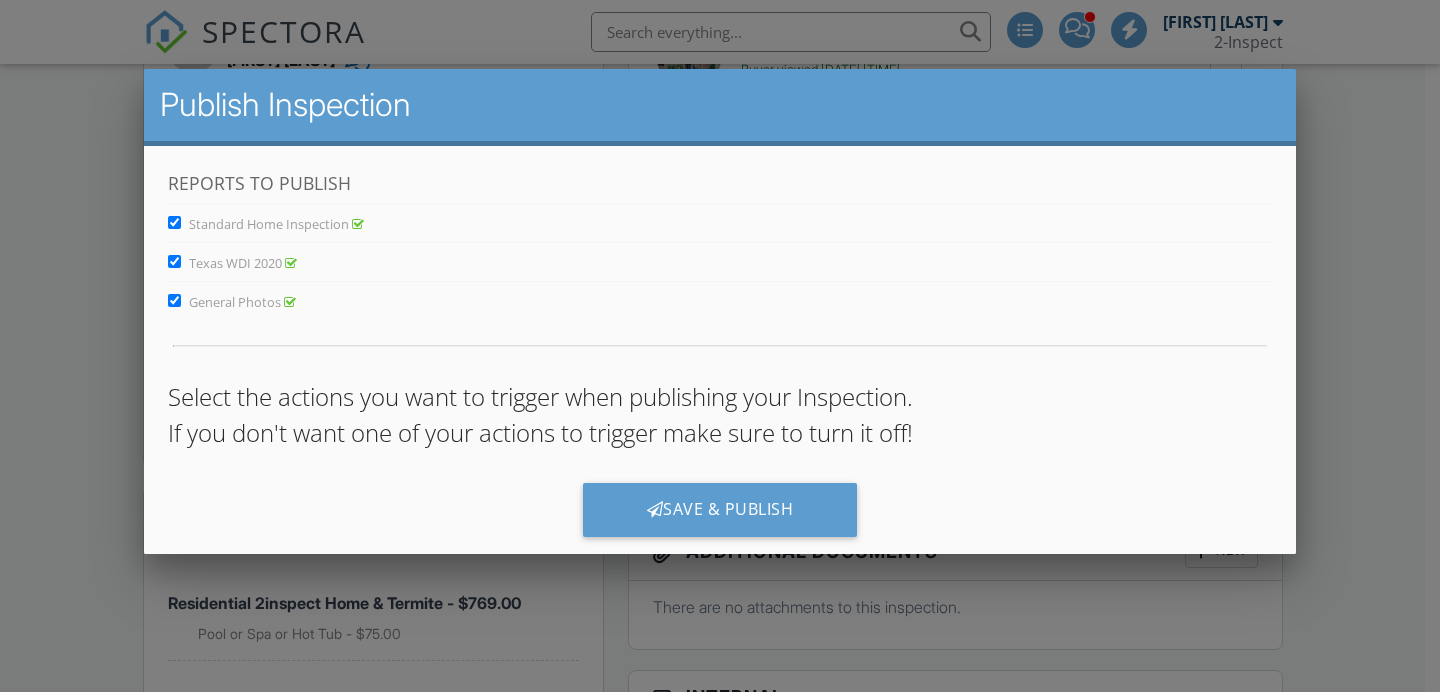 scroll, scrollTop: 0, scrollLeft: 0, axis: both 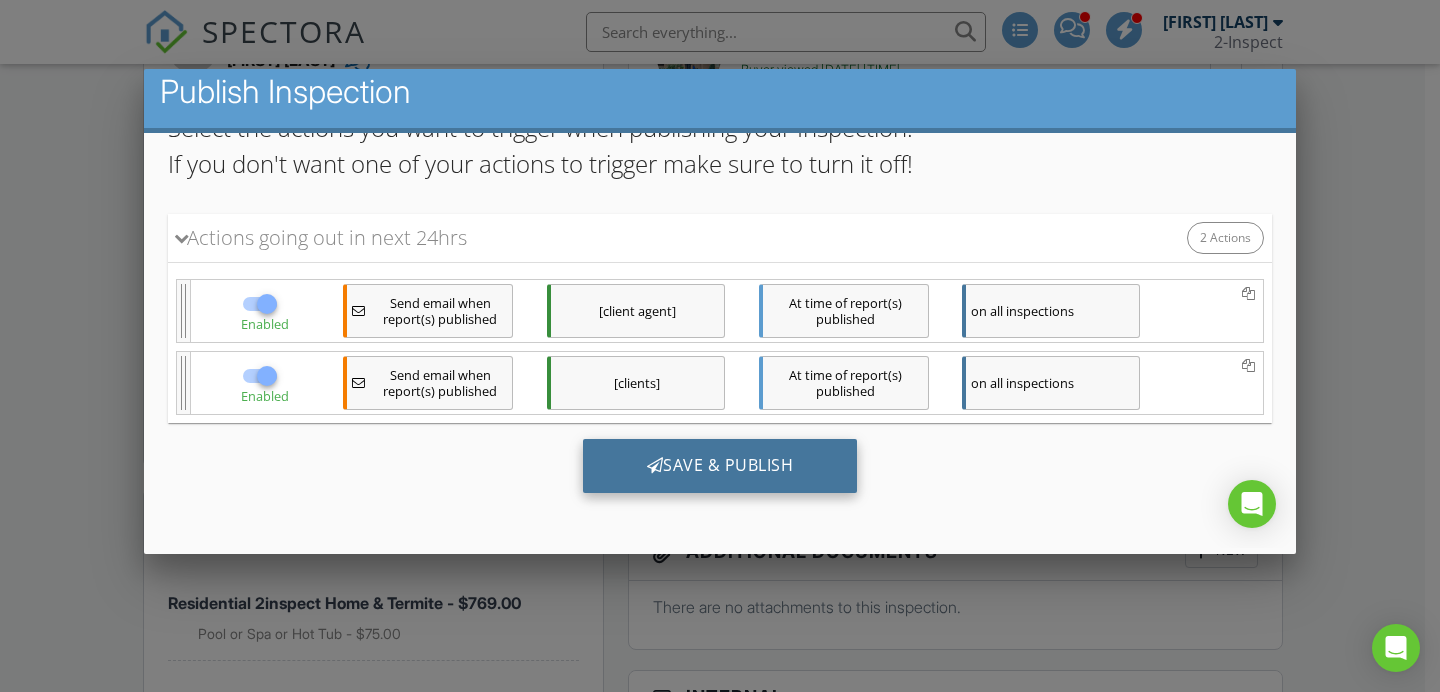 click on "Save & Publish" at bounding box center (720, 466) 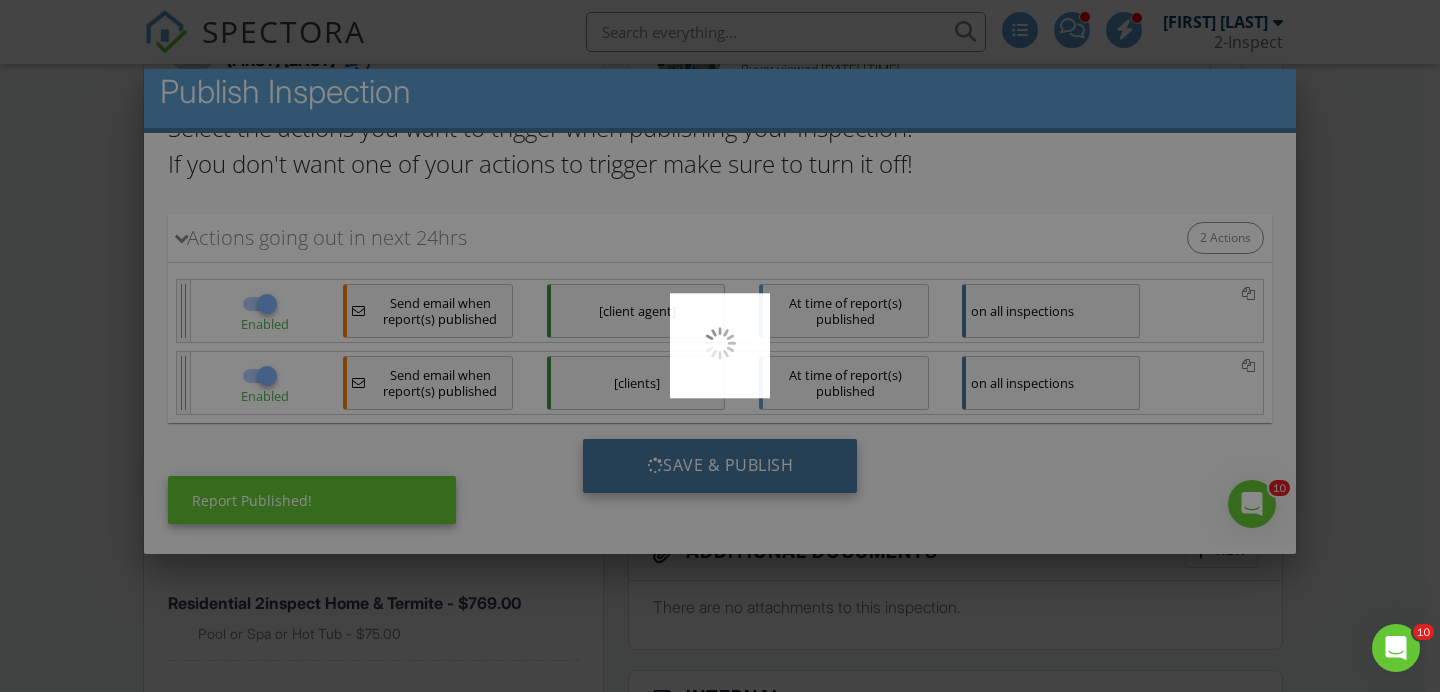 scroll, scrollTop: 0, scrollLeft: 0, axis: both 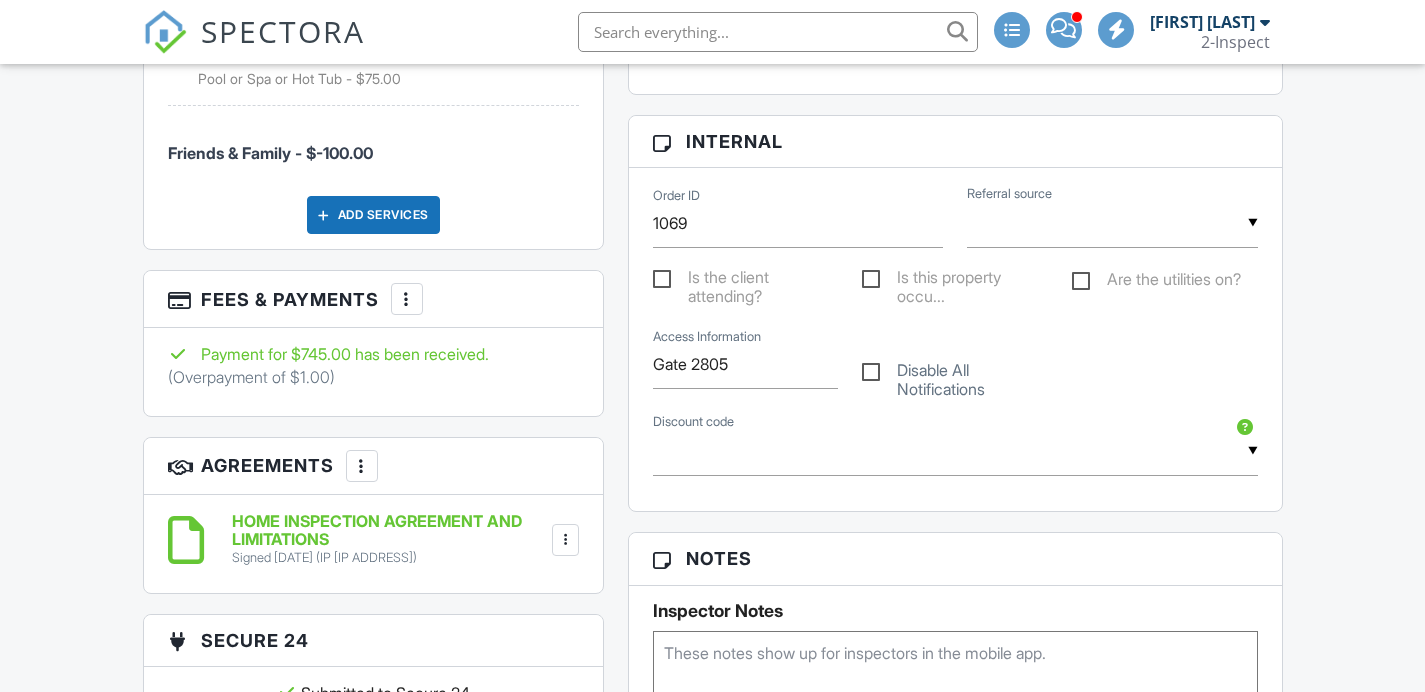 click at bounding box center (407, 299) 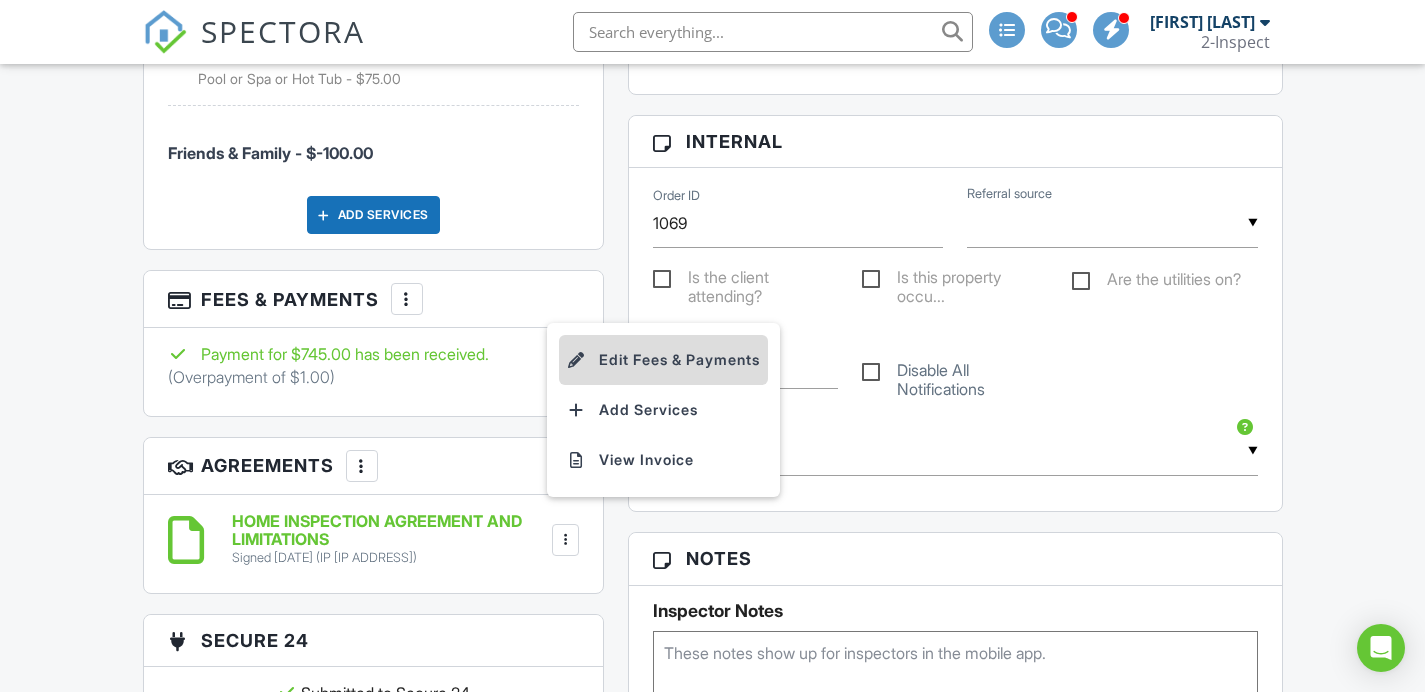 click on "Edit Fees & Payments" at bounding box center [663, 360] 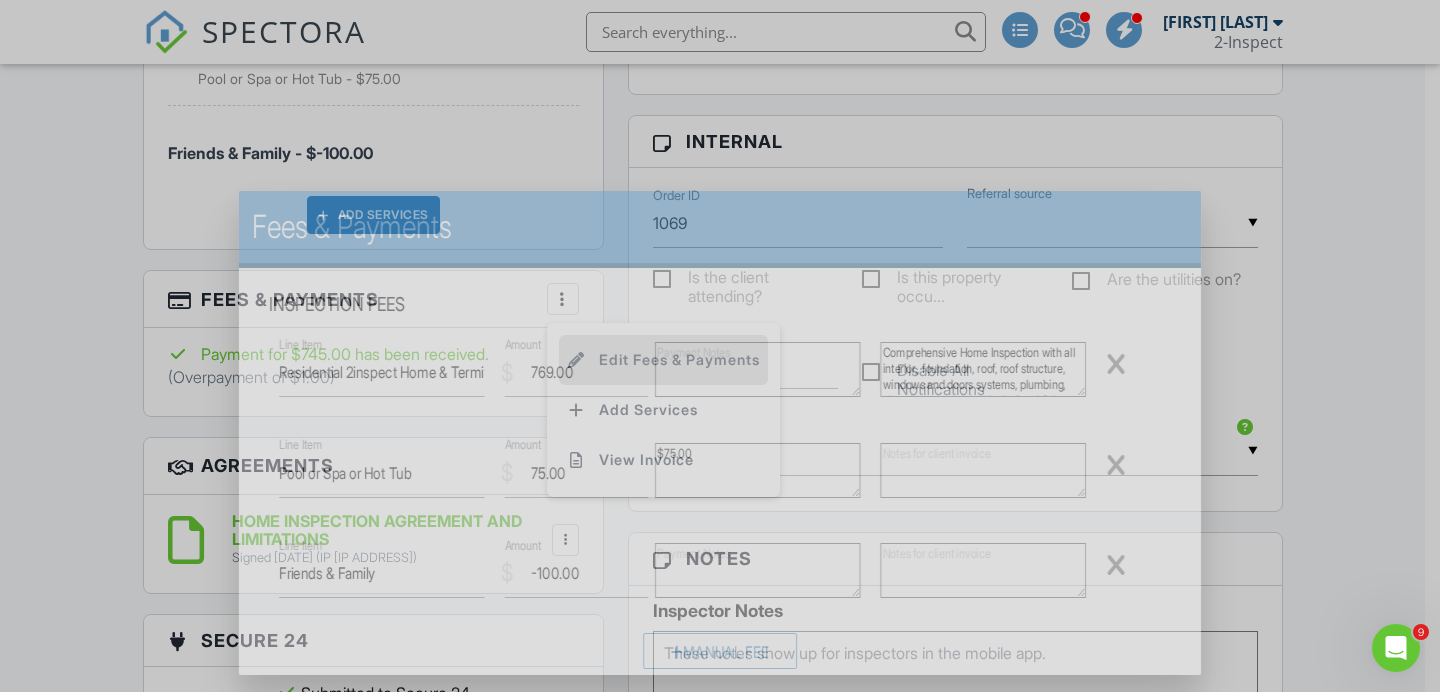 scroll, scrollTop: 0, scrollLeft: 0, axis: both 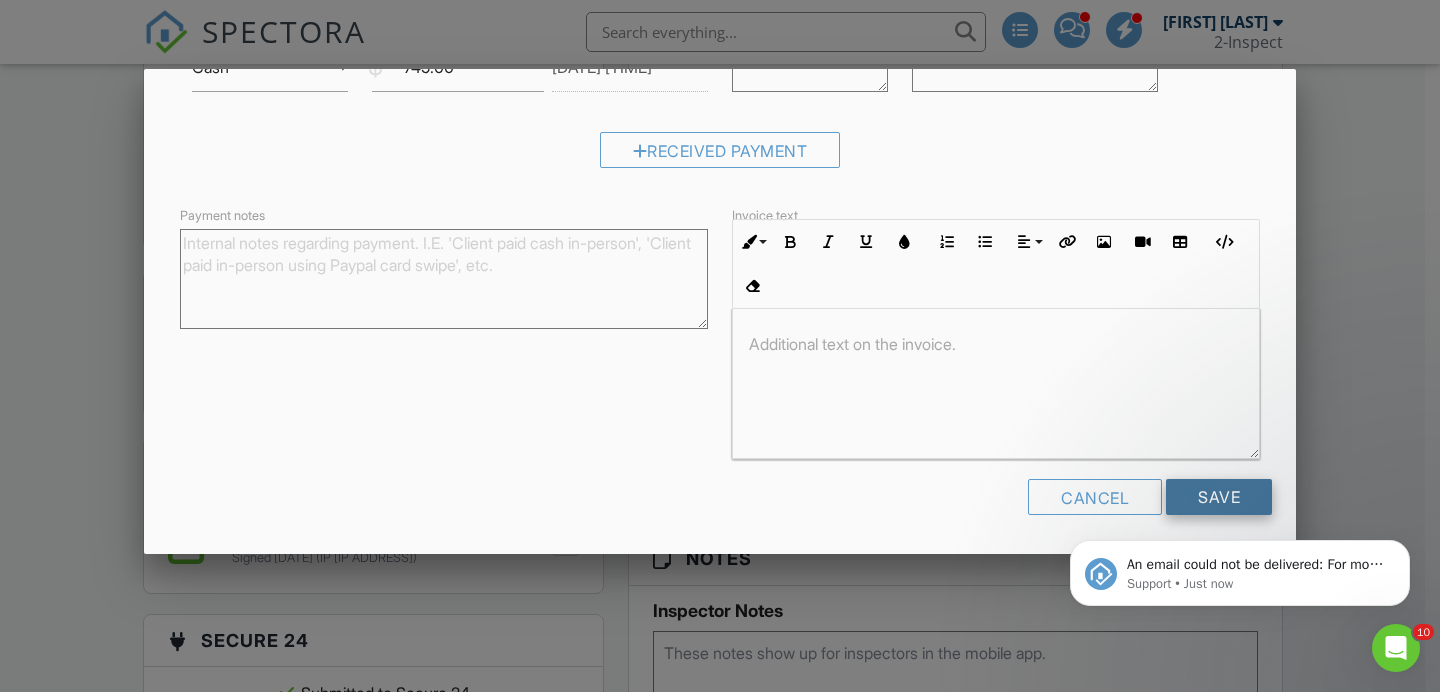 click on "Save" at bounding box center [1219, 497] 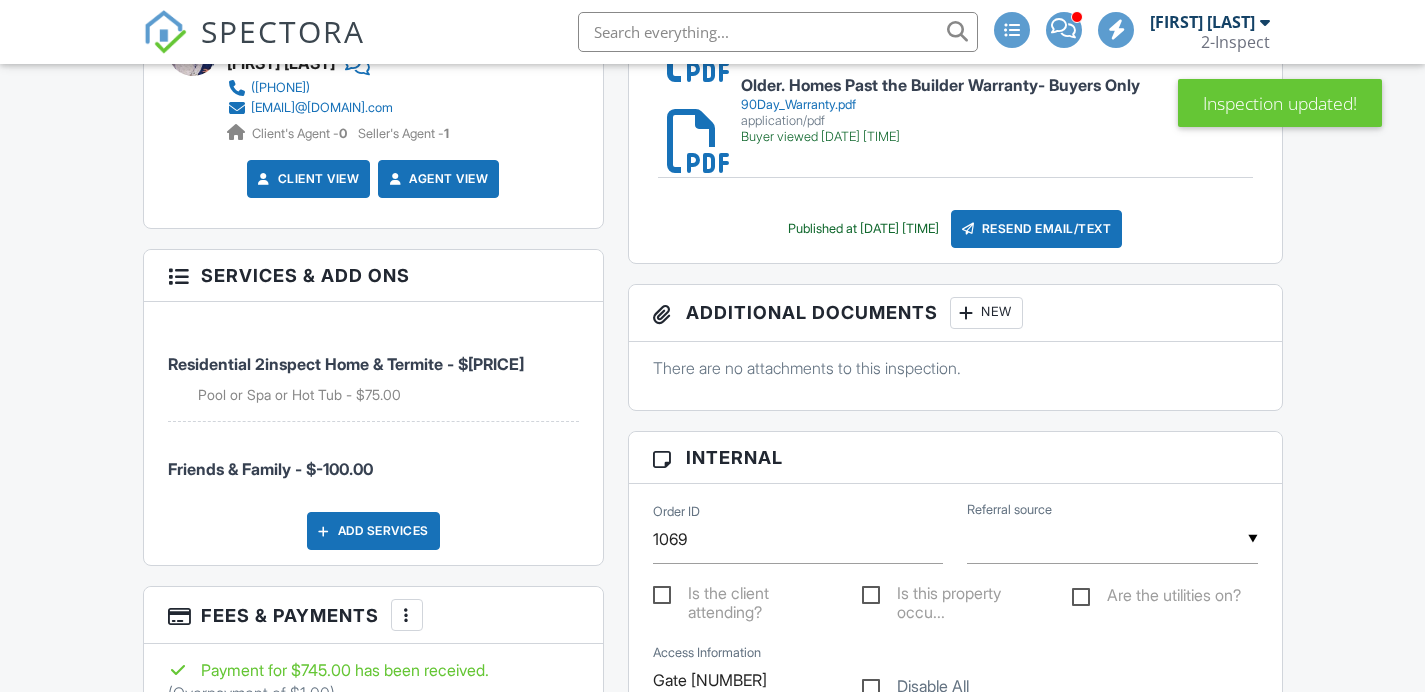 scroll, scrollTop: 991, scrollLeft: 0, axis: vertical 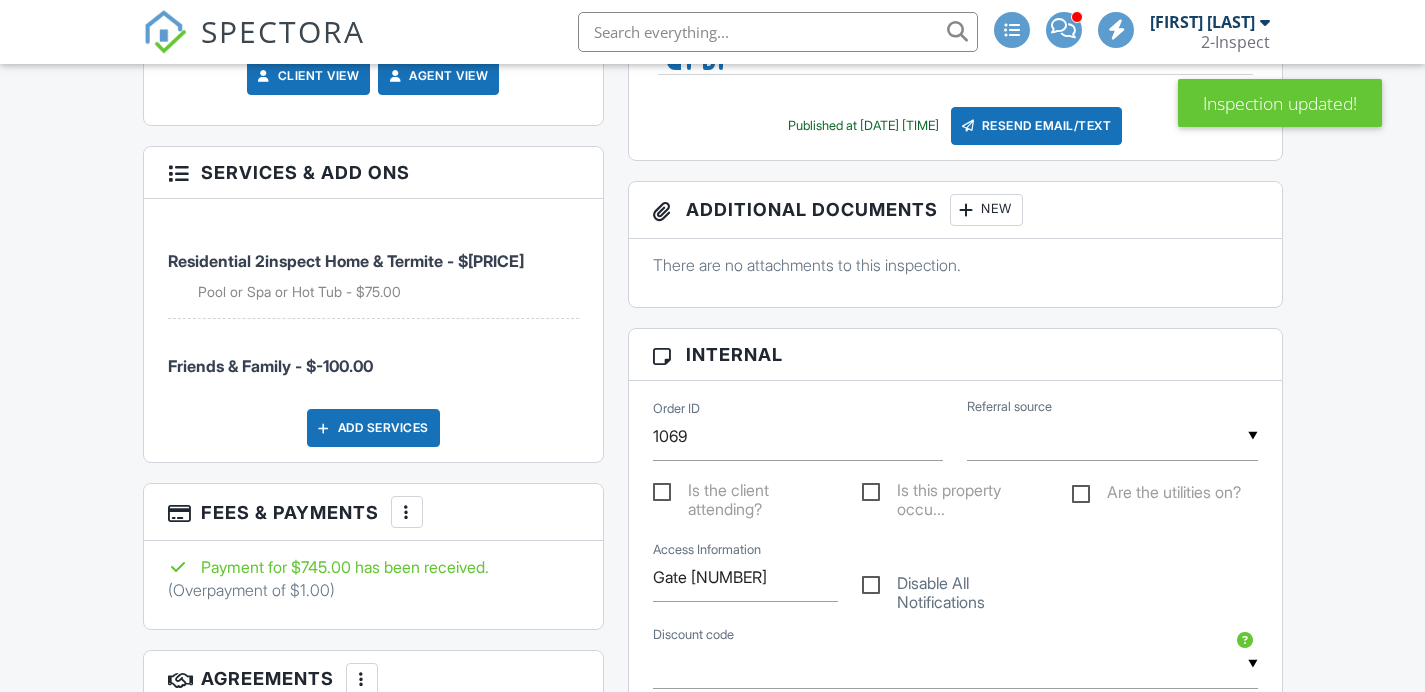 click at bounding box center [407, 512] 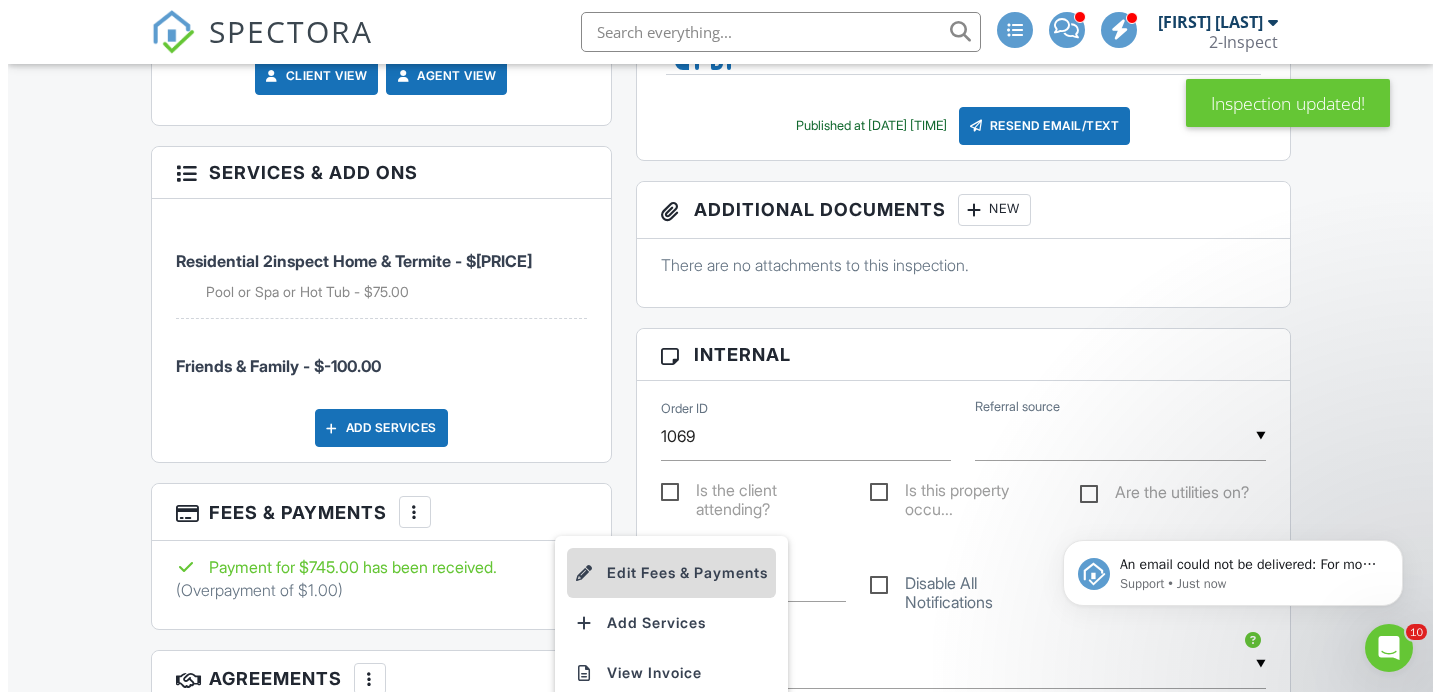 scroll, scrollTop: 0, scrollLeft: 0, axis: both 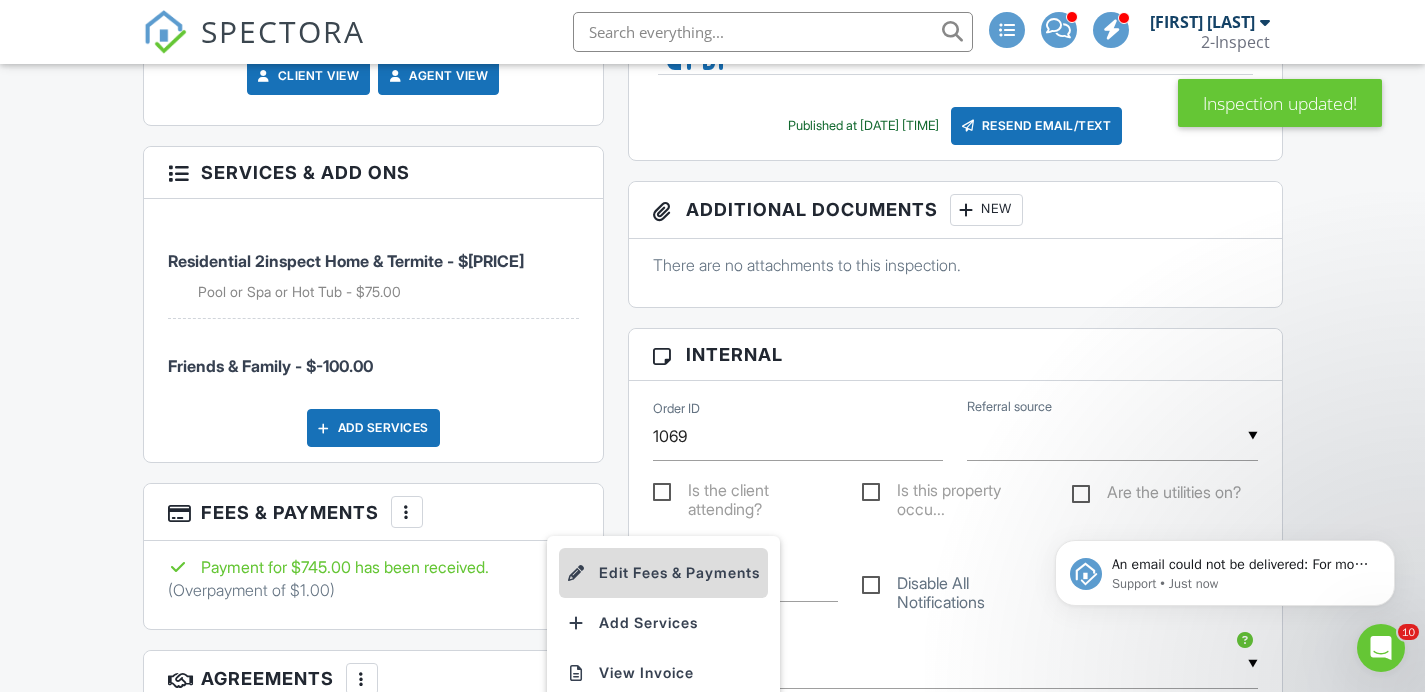 click on "Edit Fees & Payments" at bounding box center (663, 573) 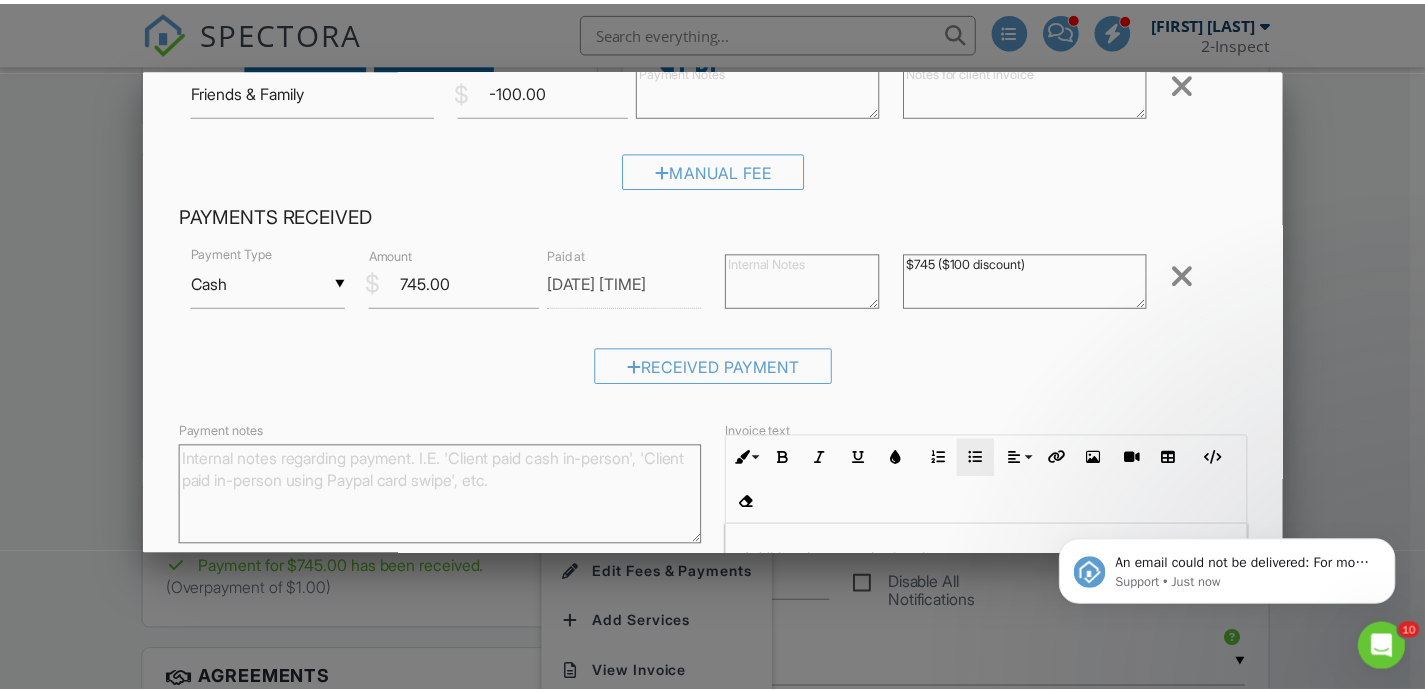 scroll, scrollTop: 576, scrollLeft: 0, axis: vertical 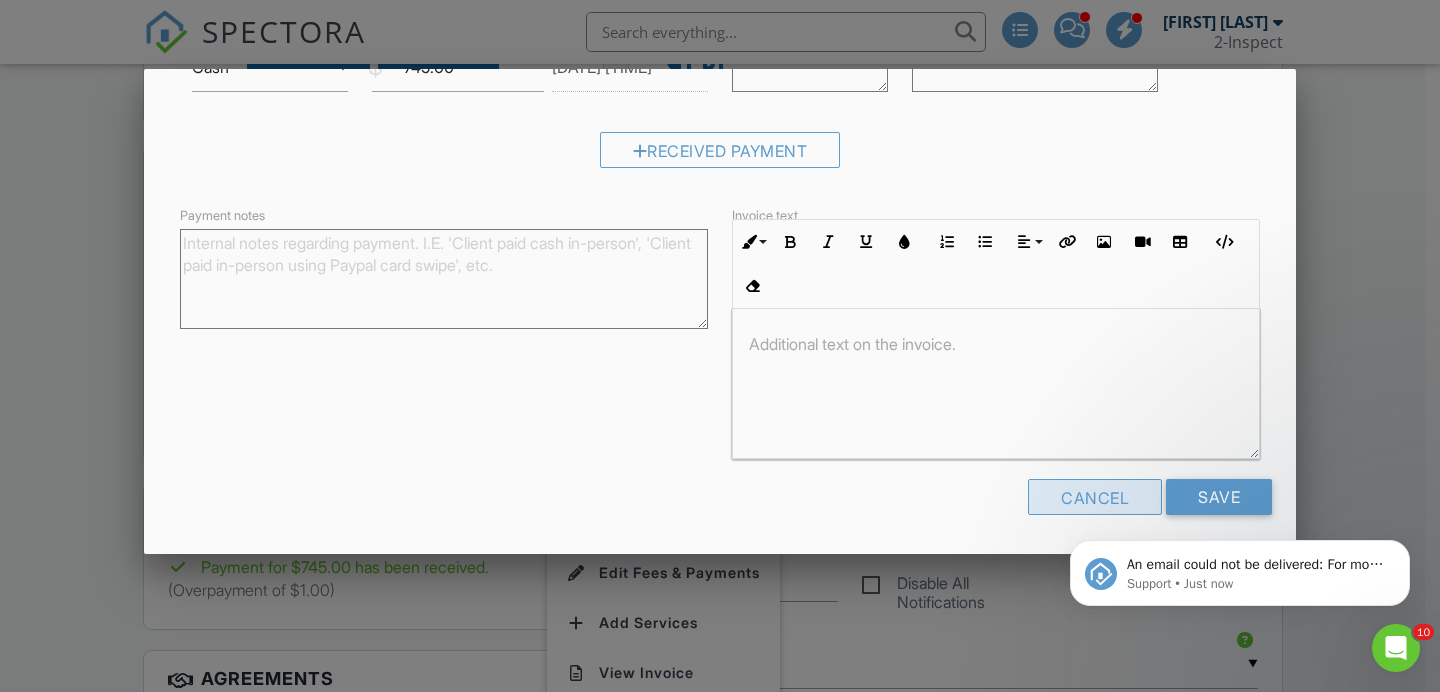 click on "Cancel" at bounding box center [1095, 497] 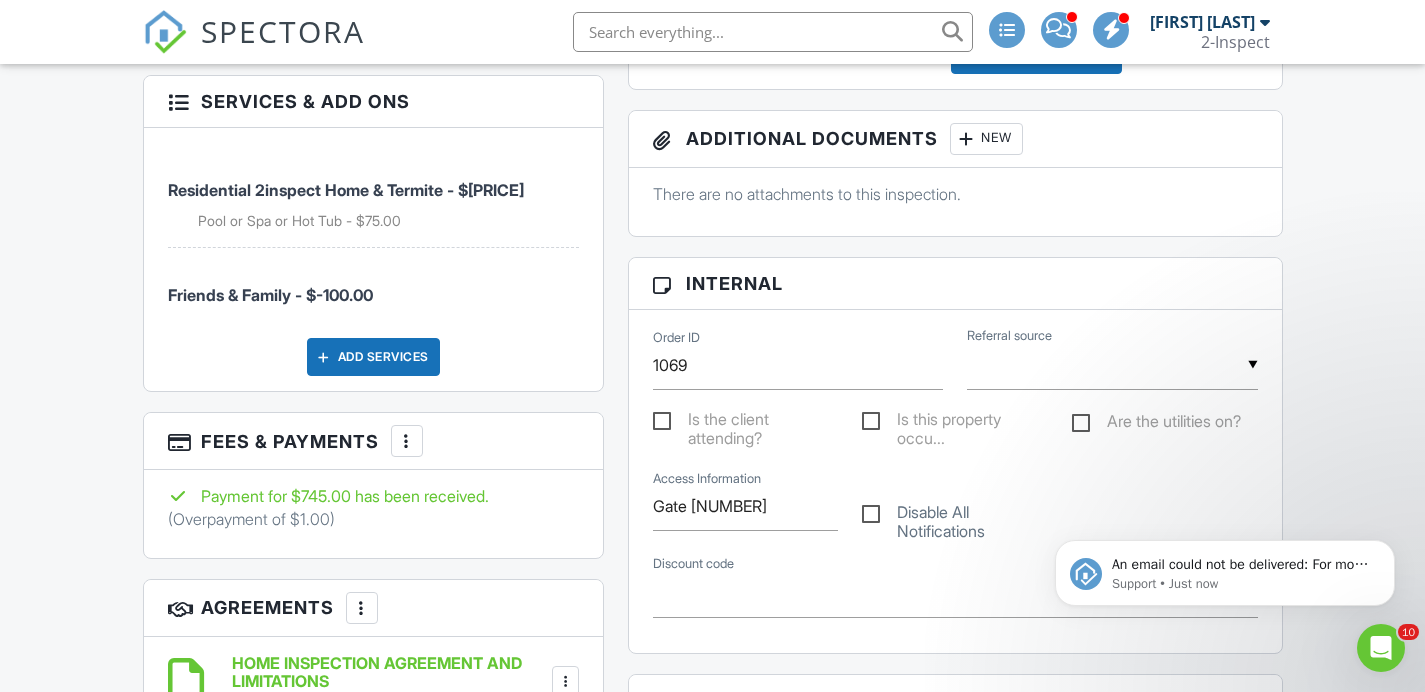 scroll, scrollTop: 1163, scrollLeft: 0, axis: vertical 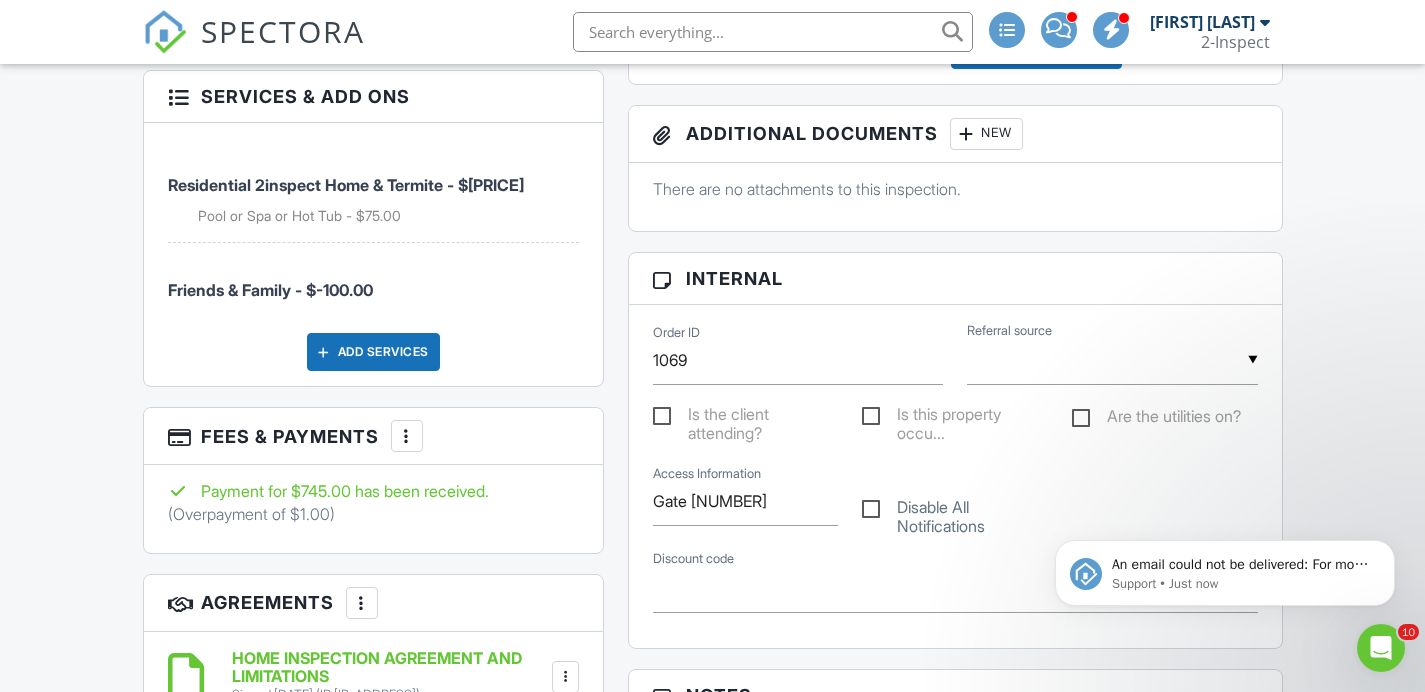 click at bounding box center (407, 436) 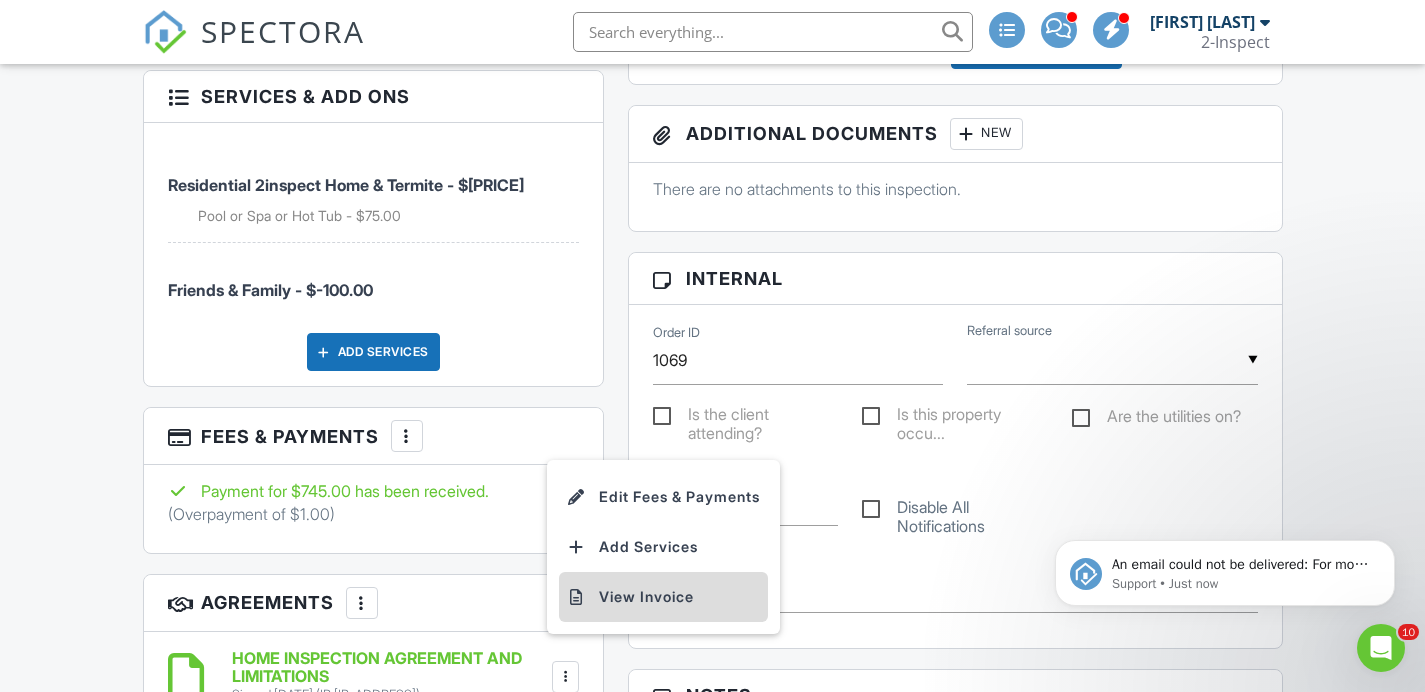 click on "View Invoice" at bounding box center (663, 597) 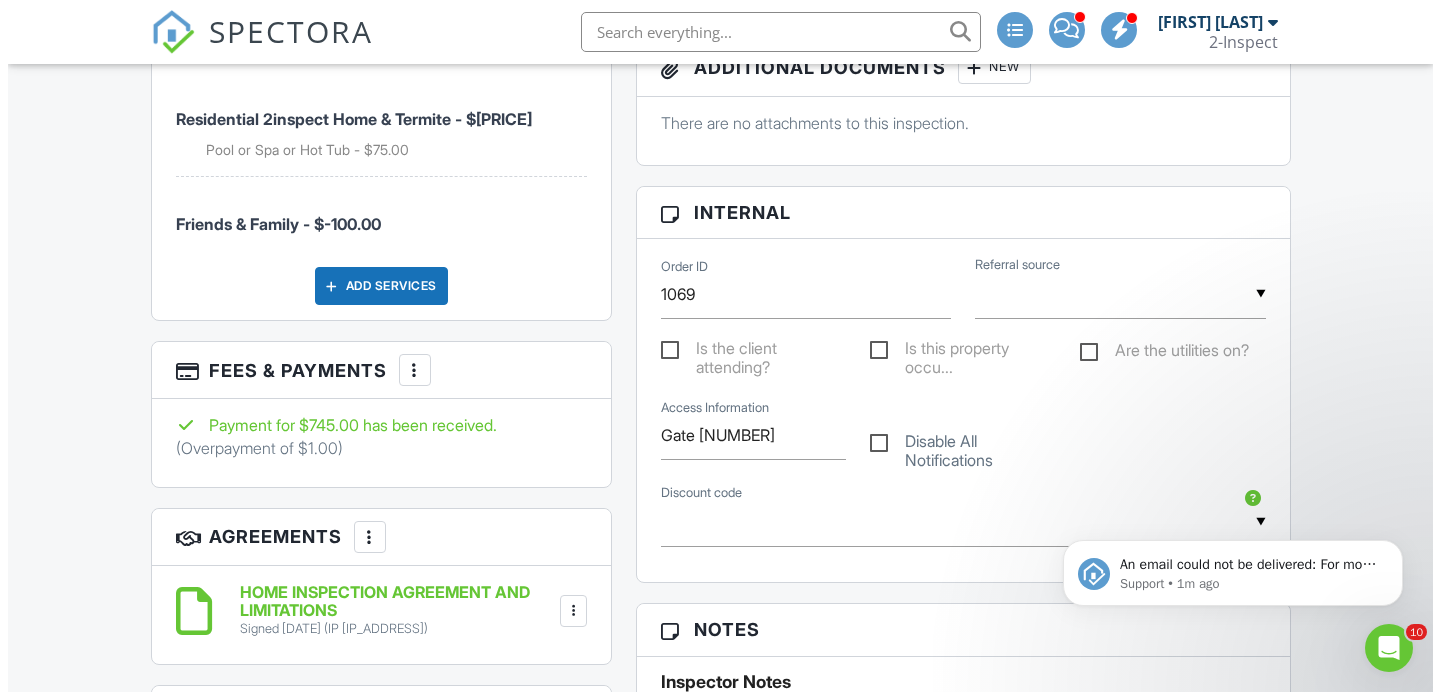 scroll, scrollTop: 1235, scrollLeft: 0, axis: vertical 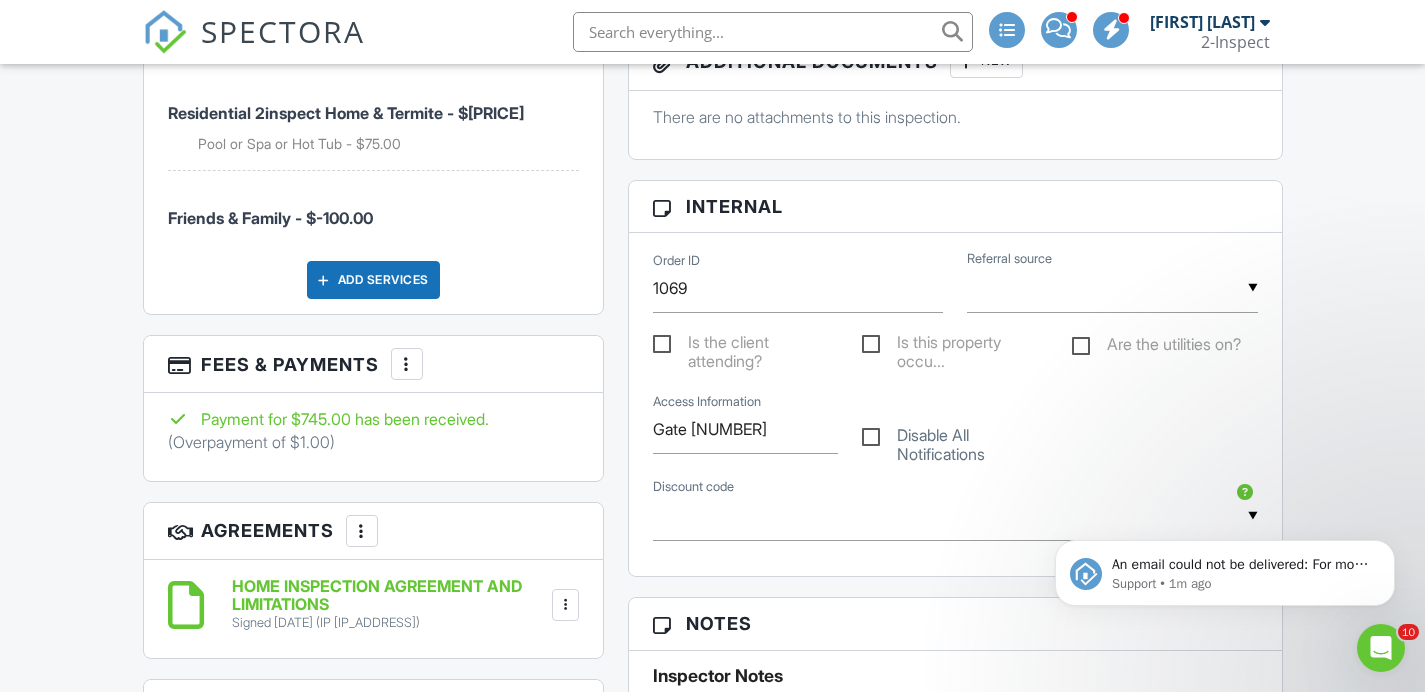 click at bounding box center [407, 364] 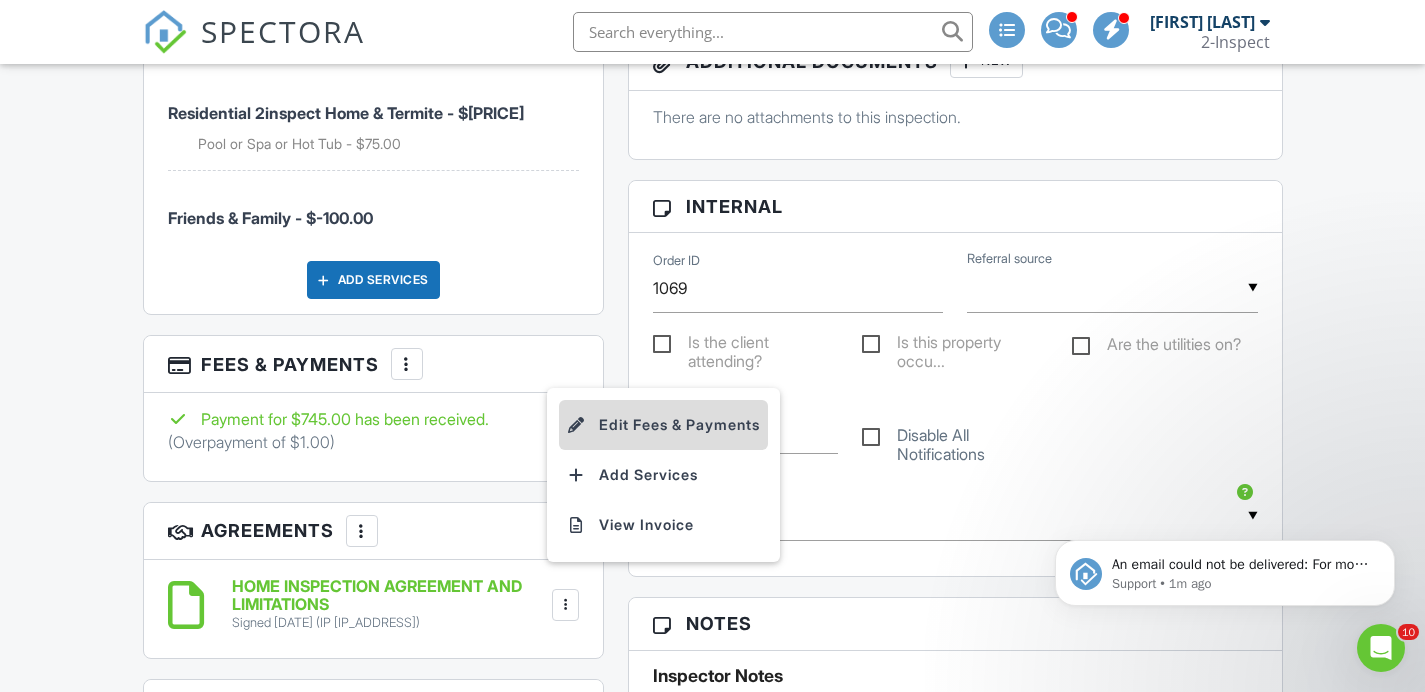 click on "Edit Fees & Payments" at bounding box center [663, 425] 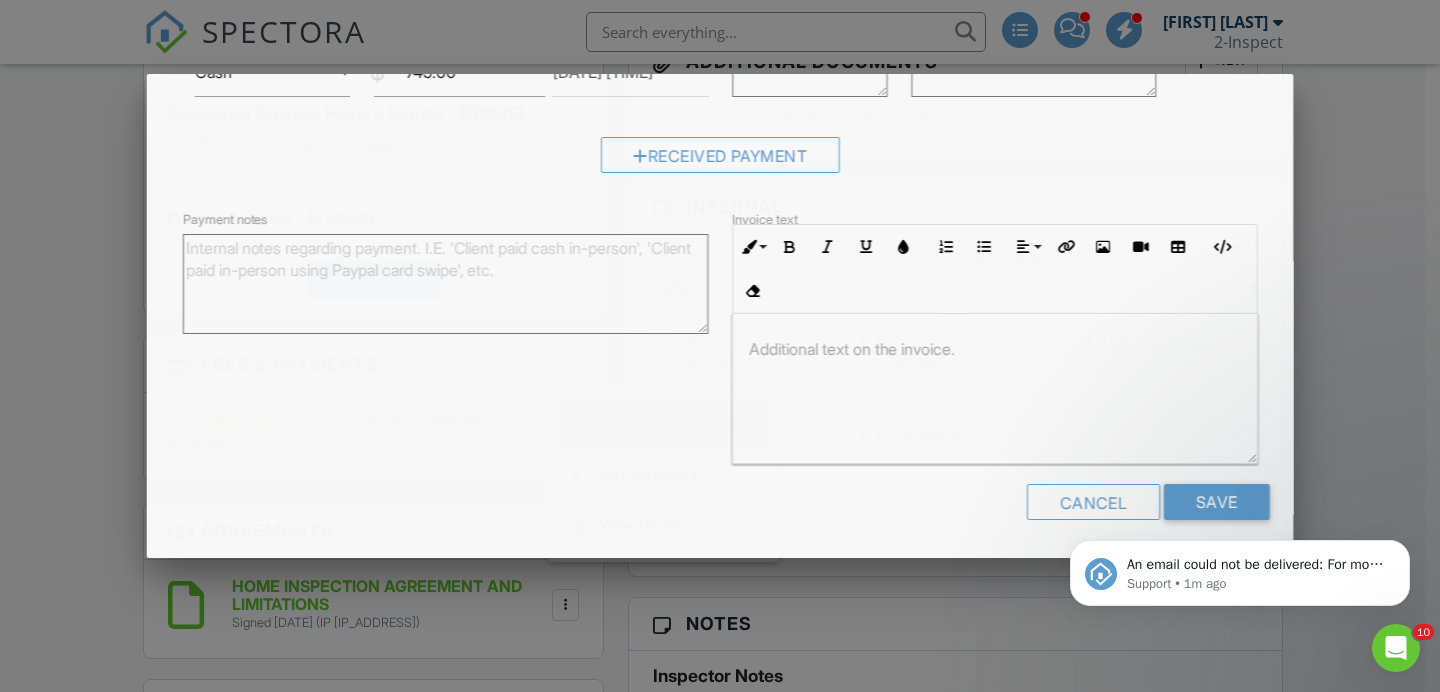 scroll, scrollTop: 0, scrollLeft: 0, axis: both 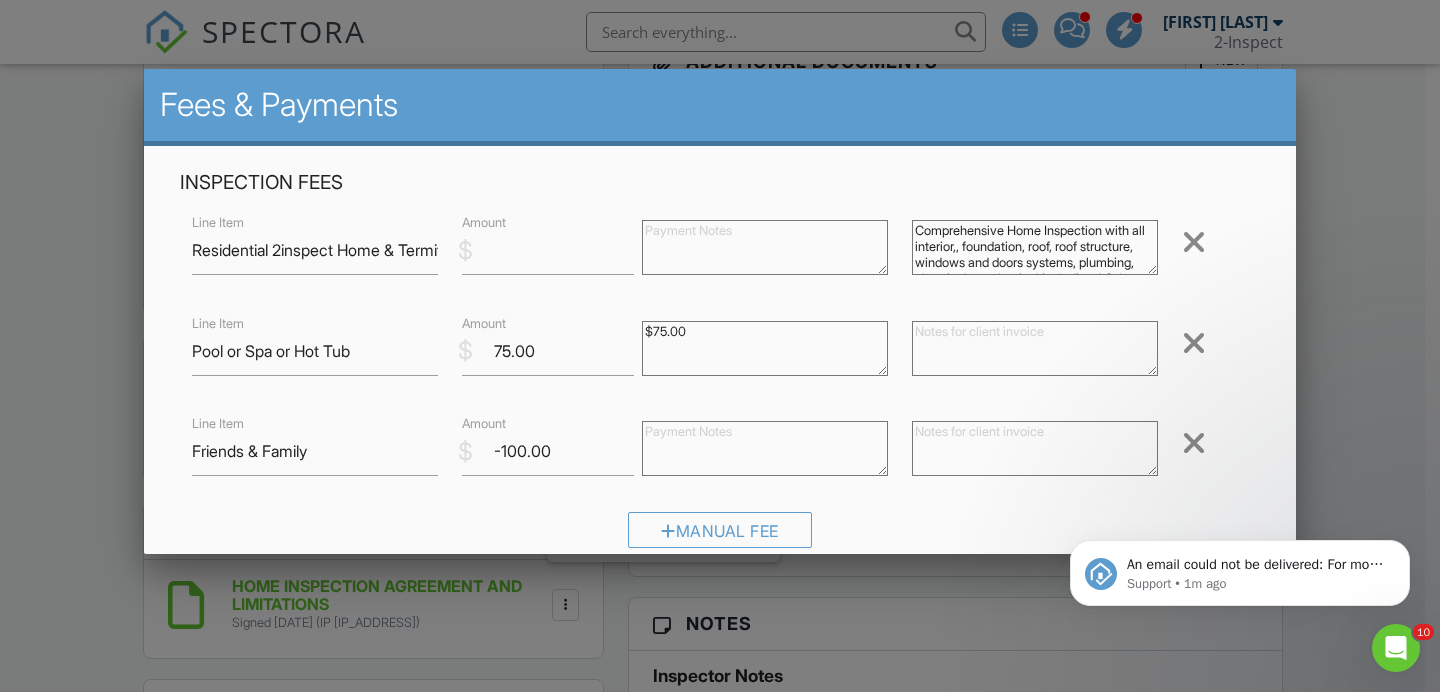 click at bounding box center (765, 448) 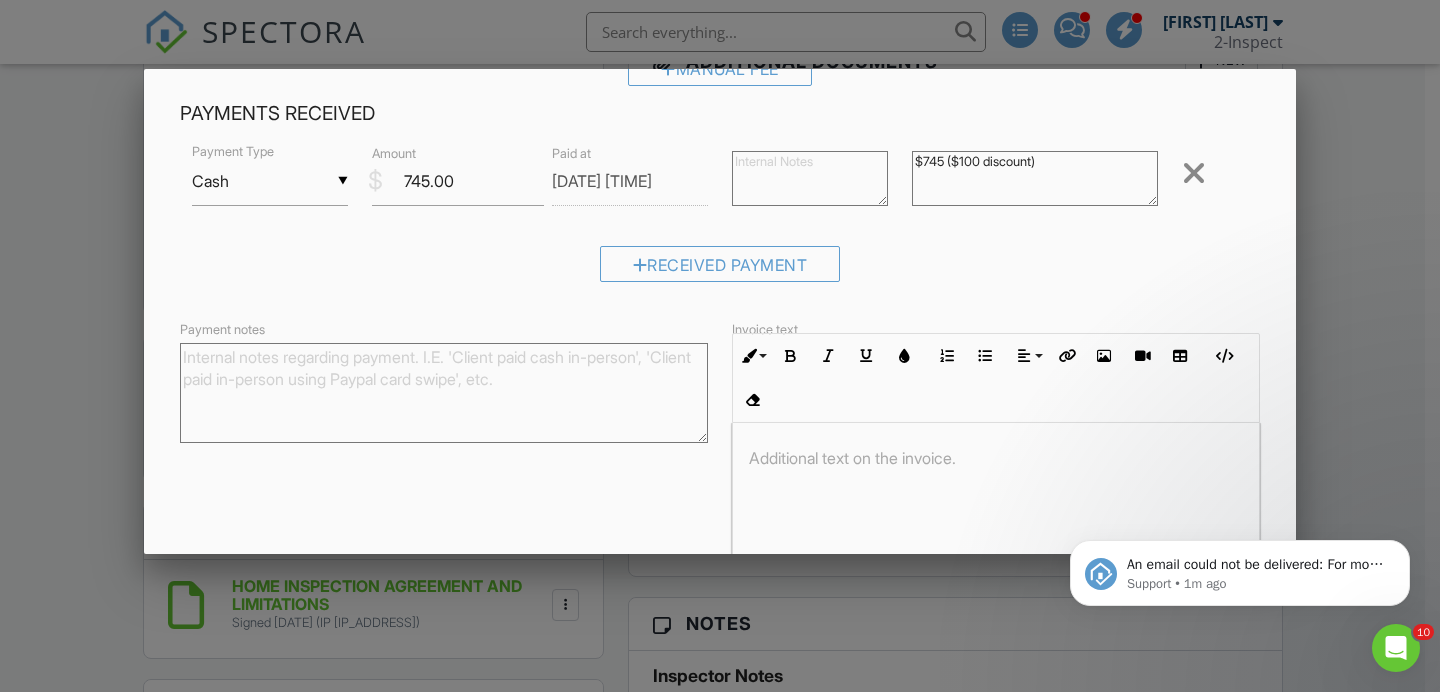 scroll, scrollTop: 576, scrollLeft: 0, axis: vertical 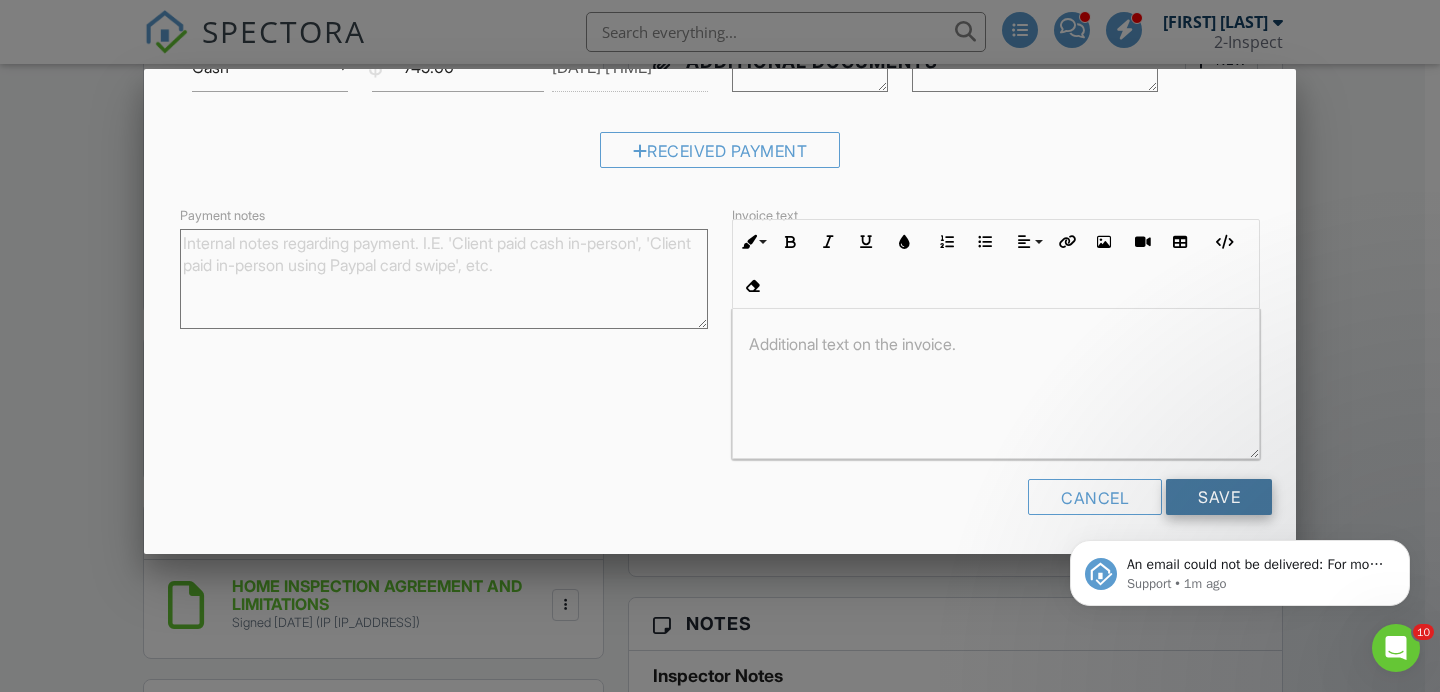 type on "Discount" 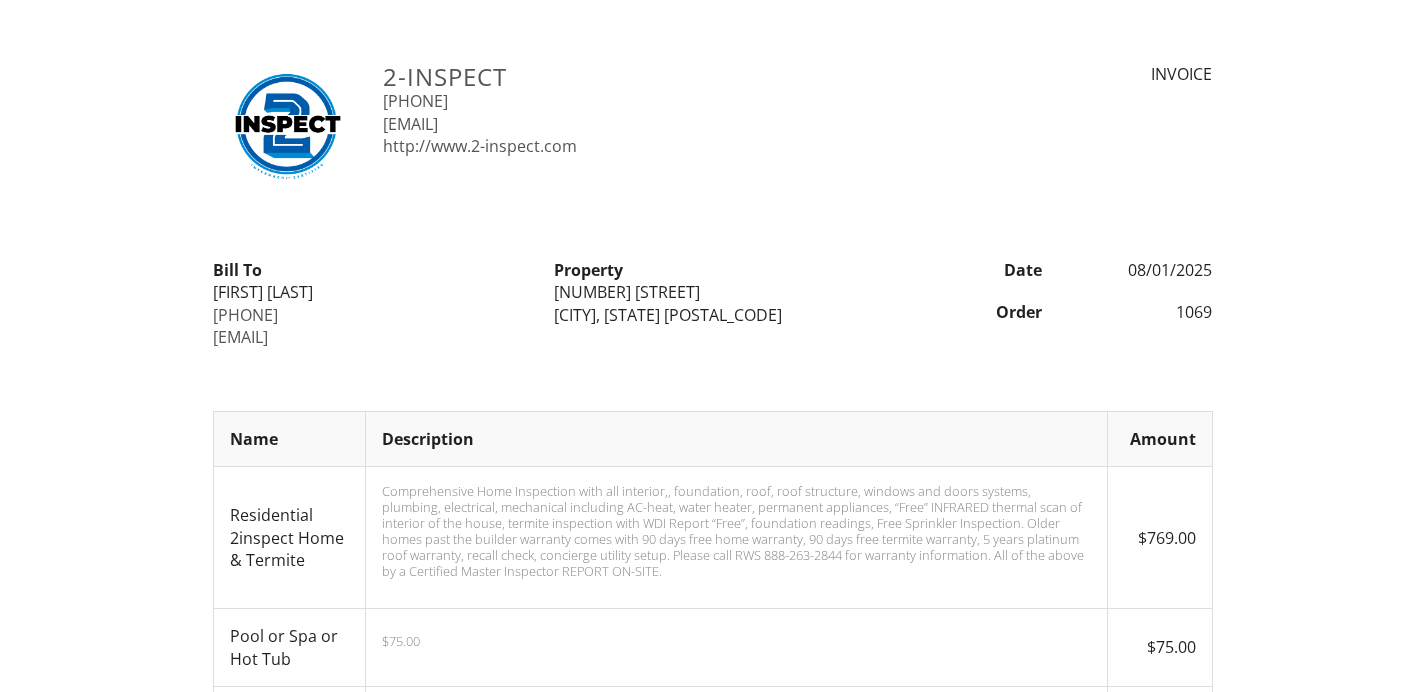 scroll, scrollTop: 0, scrollLeft: 0, axis: both 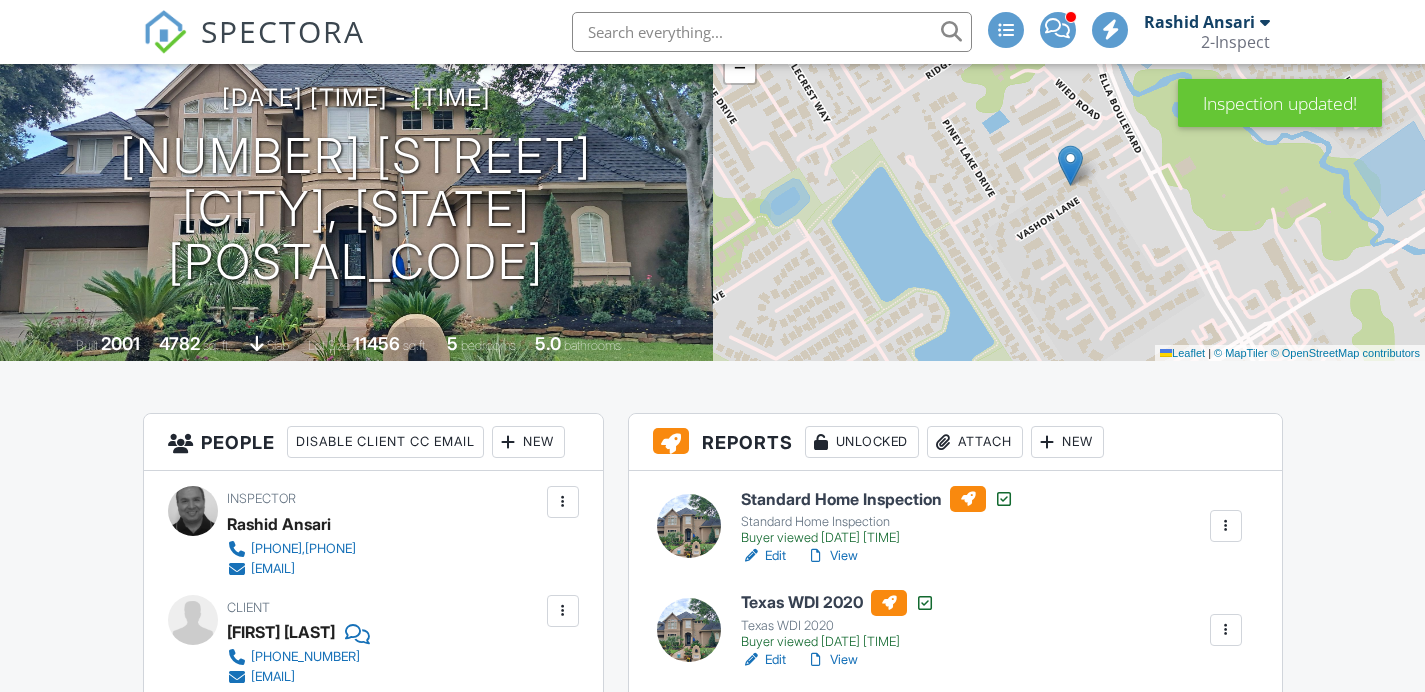 click on "View" at bounding box center [832, 556] 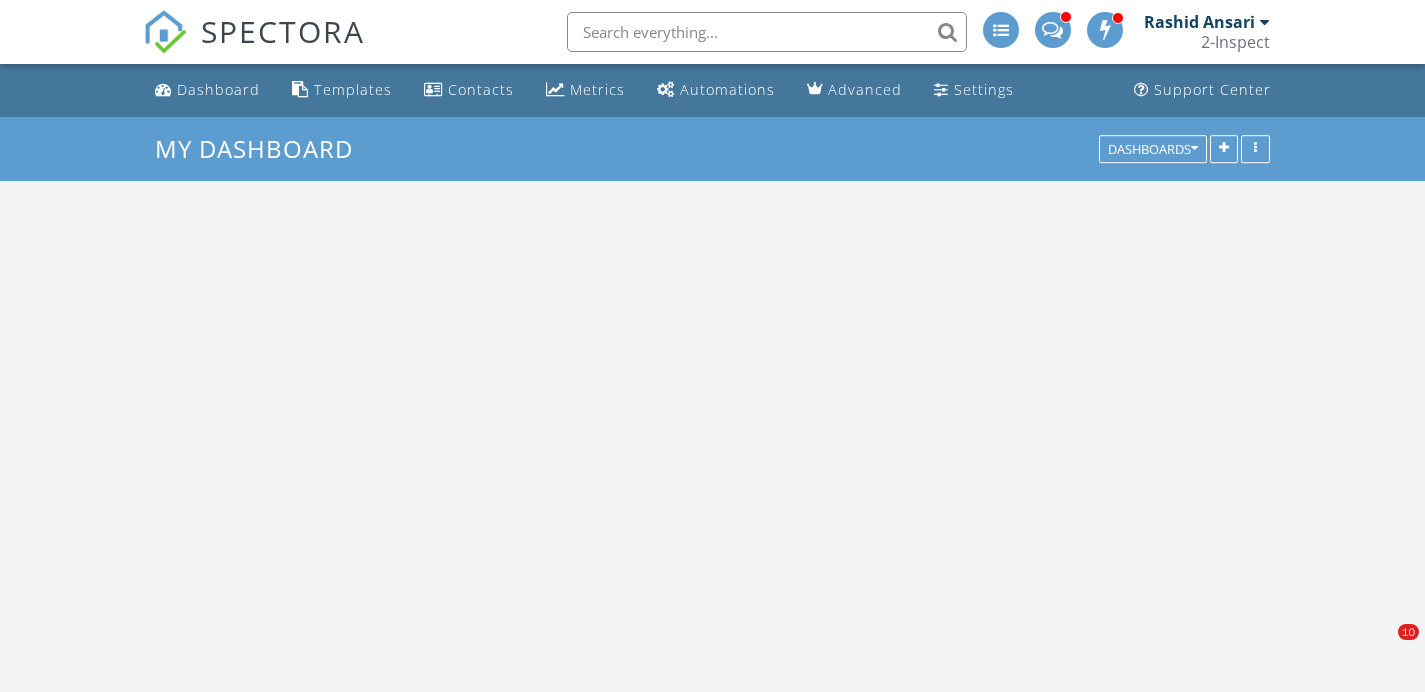 scroll, scrollTop: 0, scrollLeft: 0, axis: both 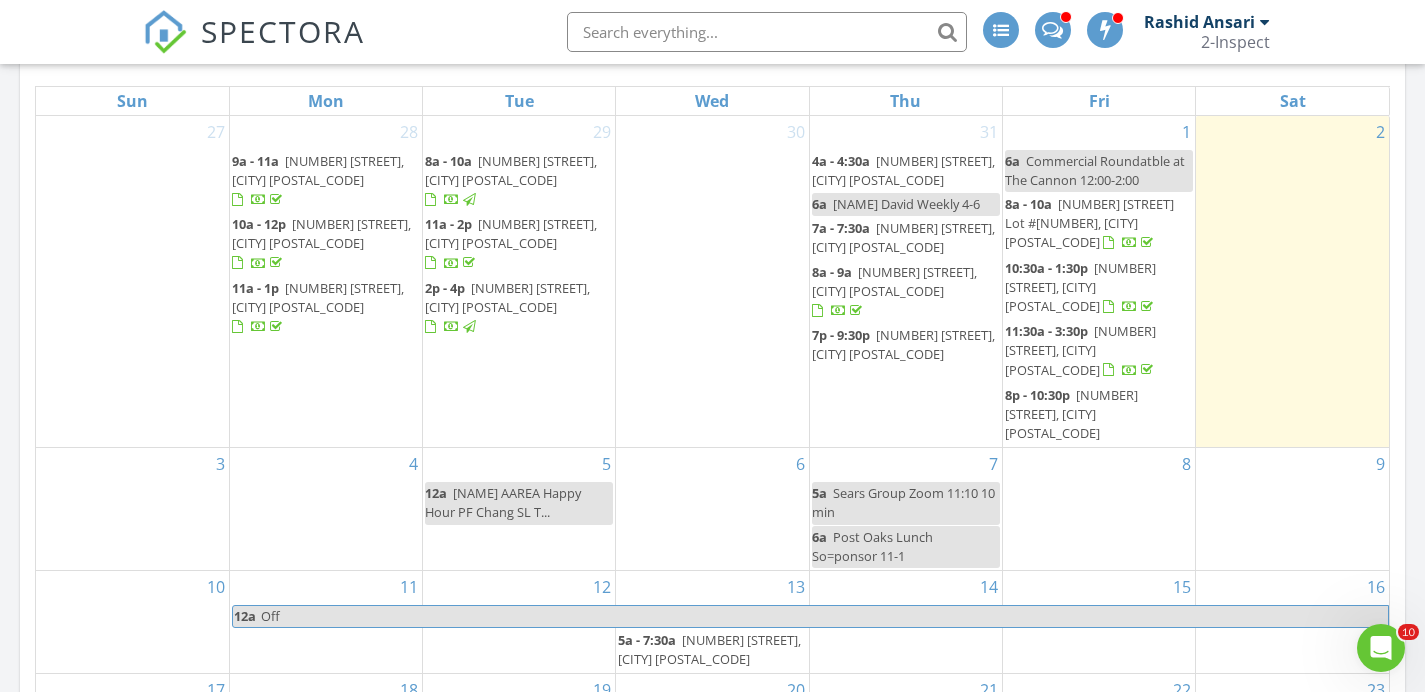 click on "[NUMBER] [STREET], [CITY] [POSTAL_CODE]" at bounding box center [1080, 350] 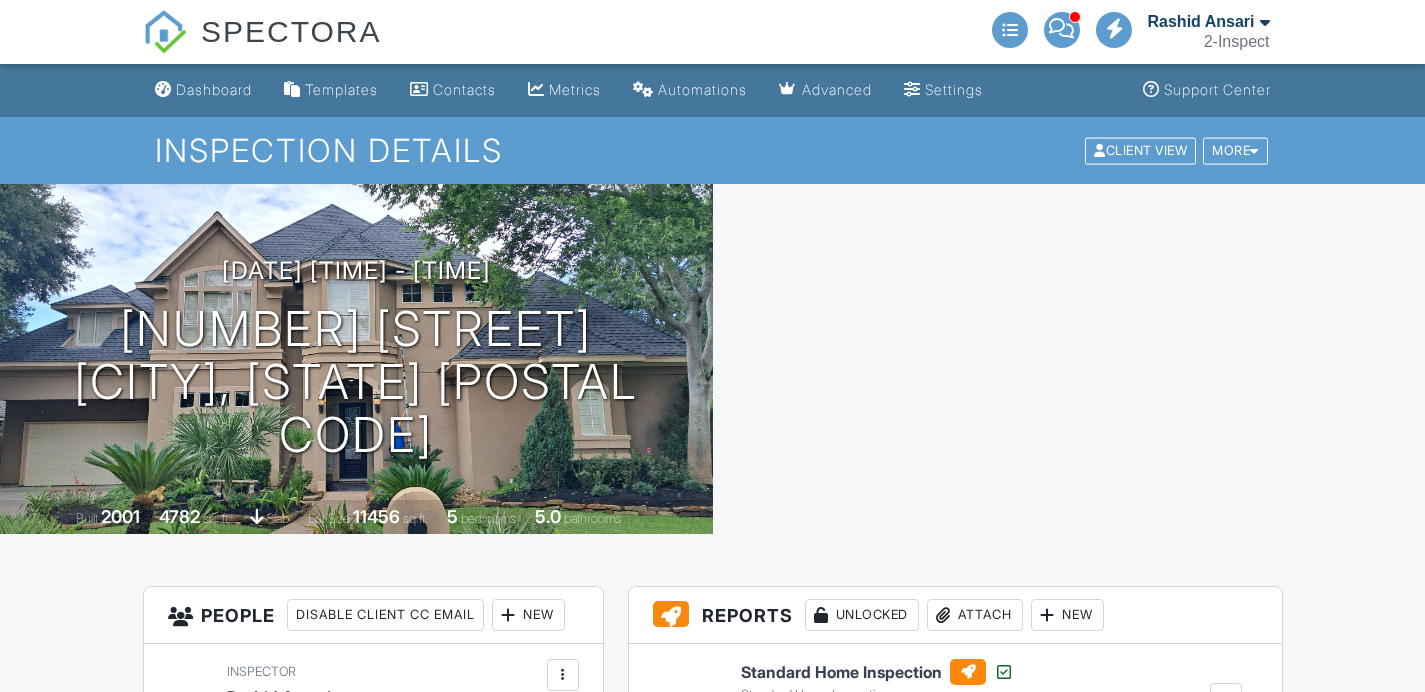 click on "General Photos
Addendum
Buyer viewed [DATE] [TIME]
Edit
View
Copy
View Log
RRB Log
Delete" at bounding box center [991, 907] 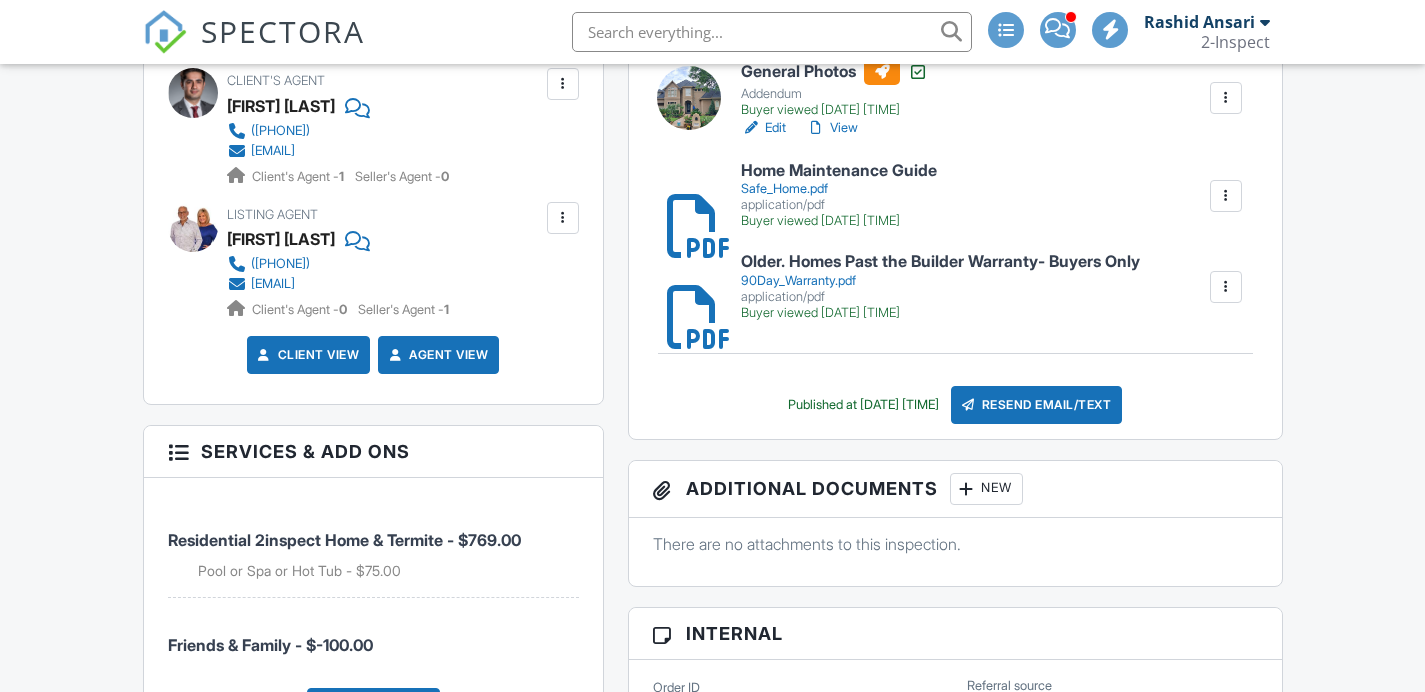 scroll, scrollTop: 808, scrollLeft: 0, axis: vertical 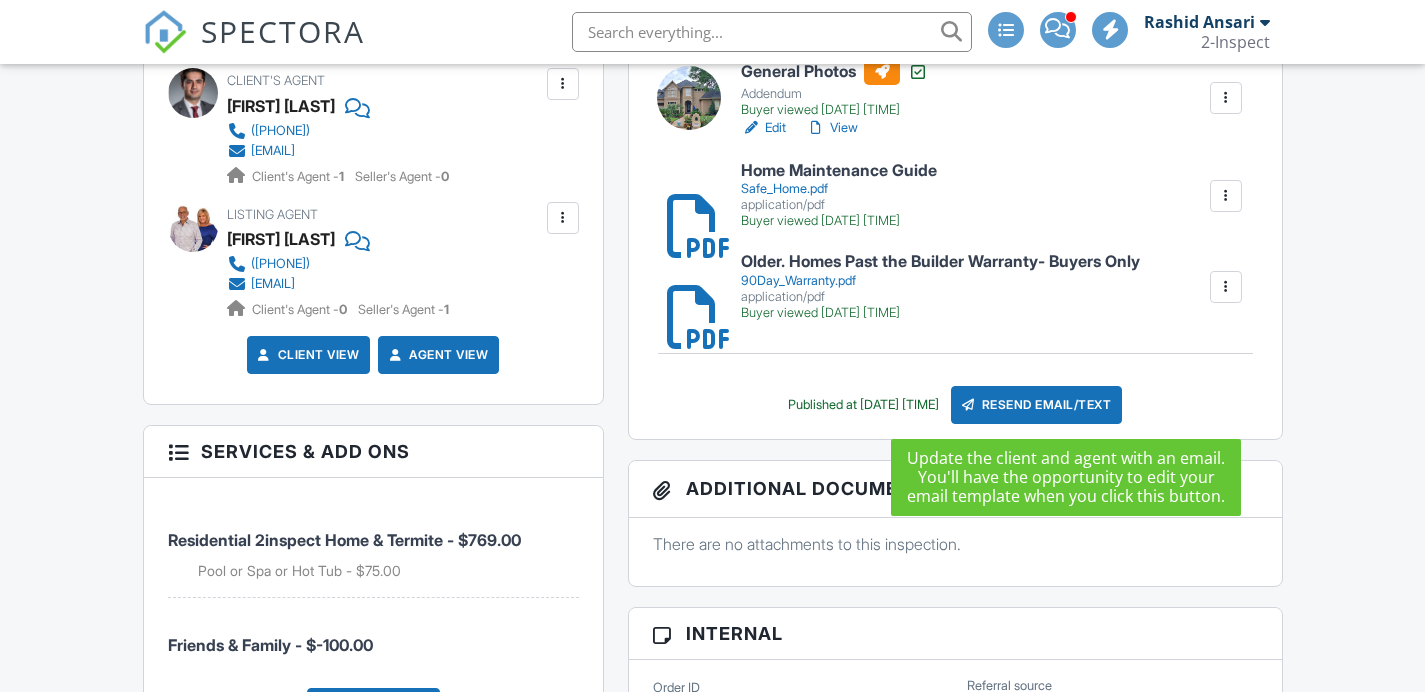 click on "Resend Email/Text" at bounding box center [1037, 405] 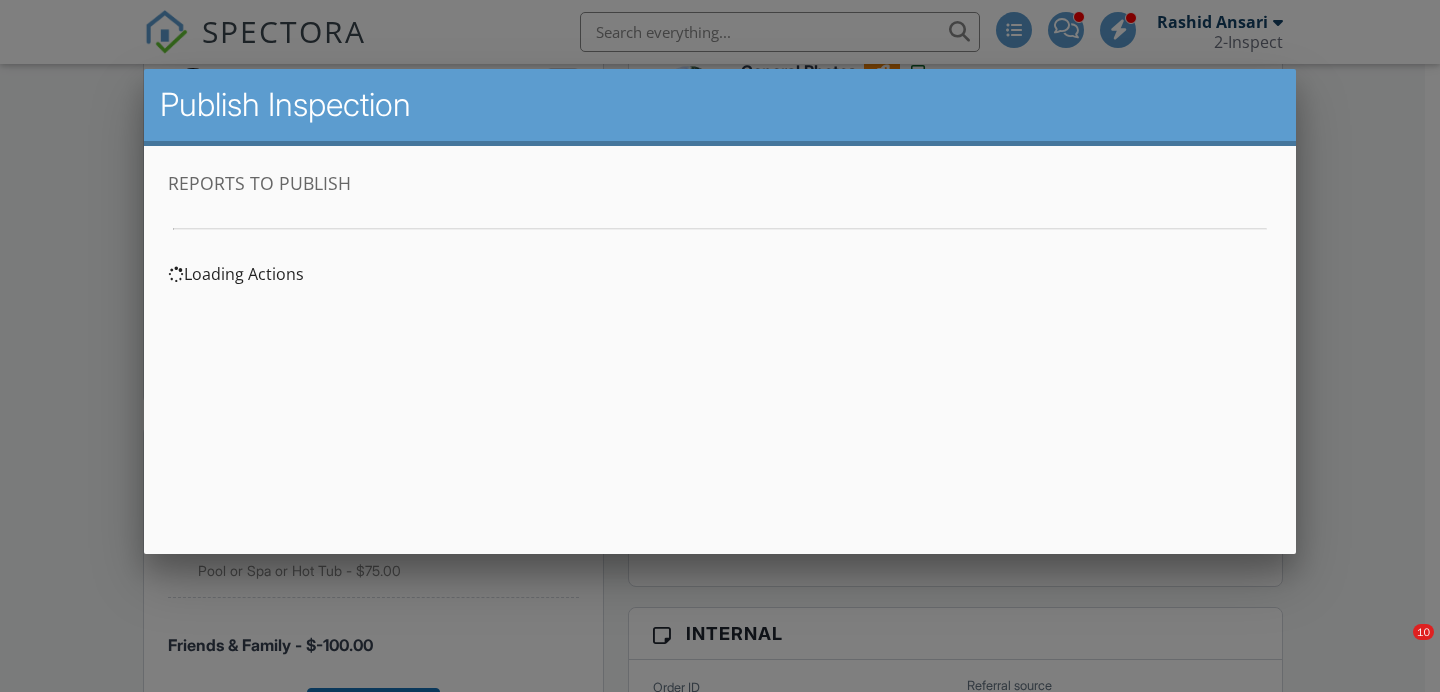 scroll, scrollTop: 0, scrollLeft: 0, axis: both 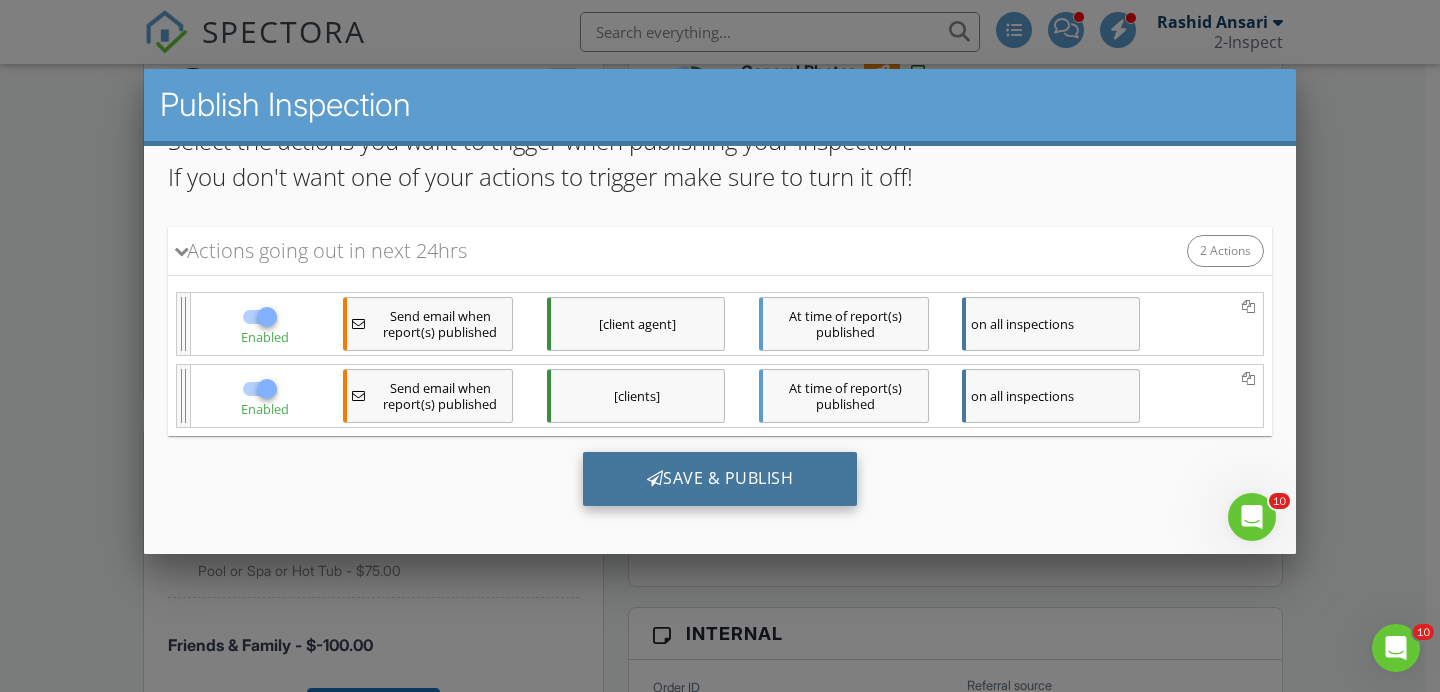 click on "Save & Publish" at bounding box center (720, 479) 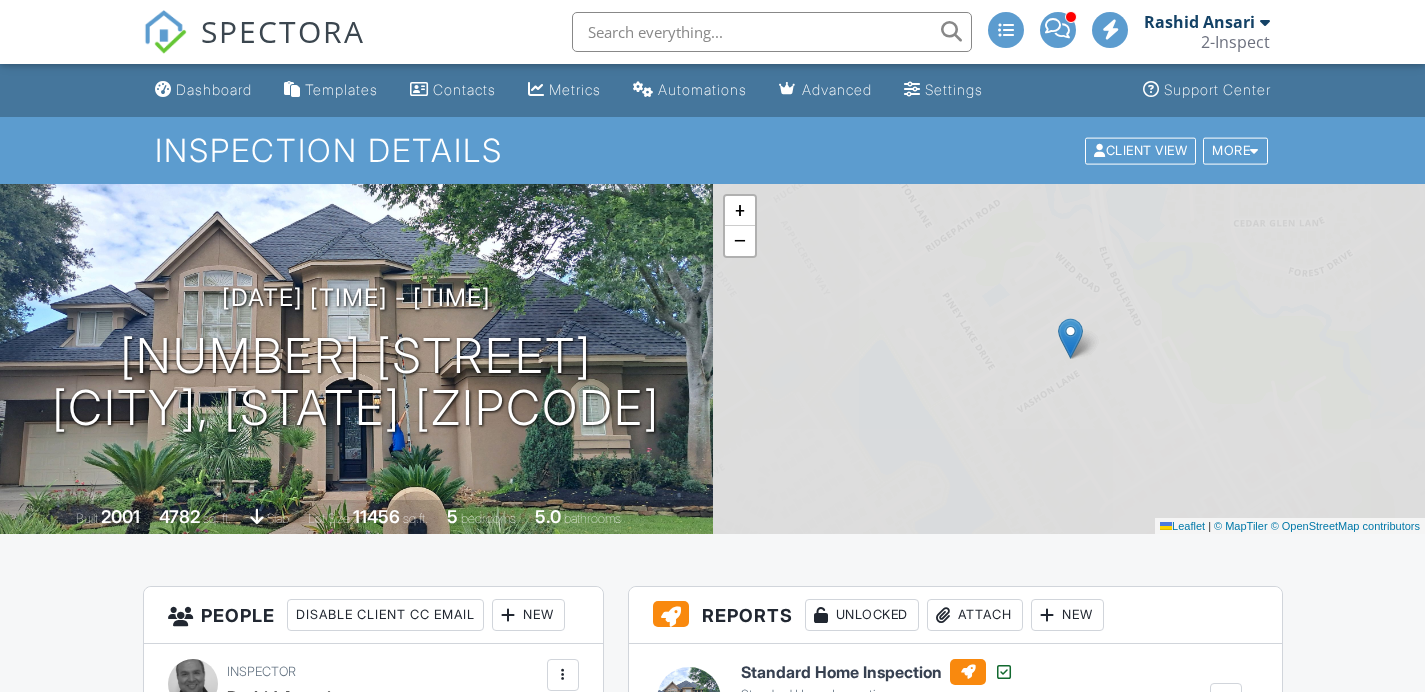 scroll, scrollTop: 309, scrollLeft: 0, axis: vertical 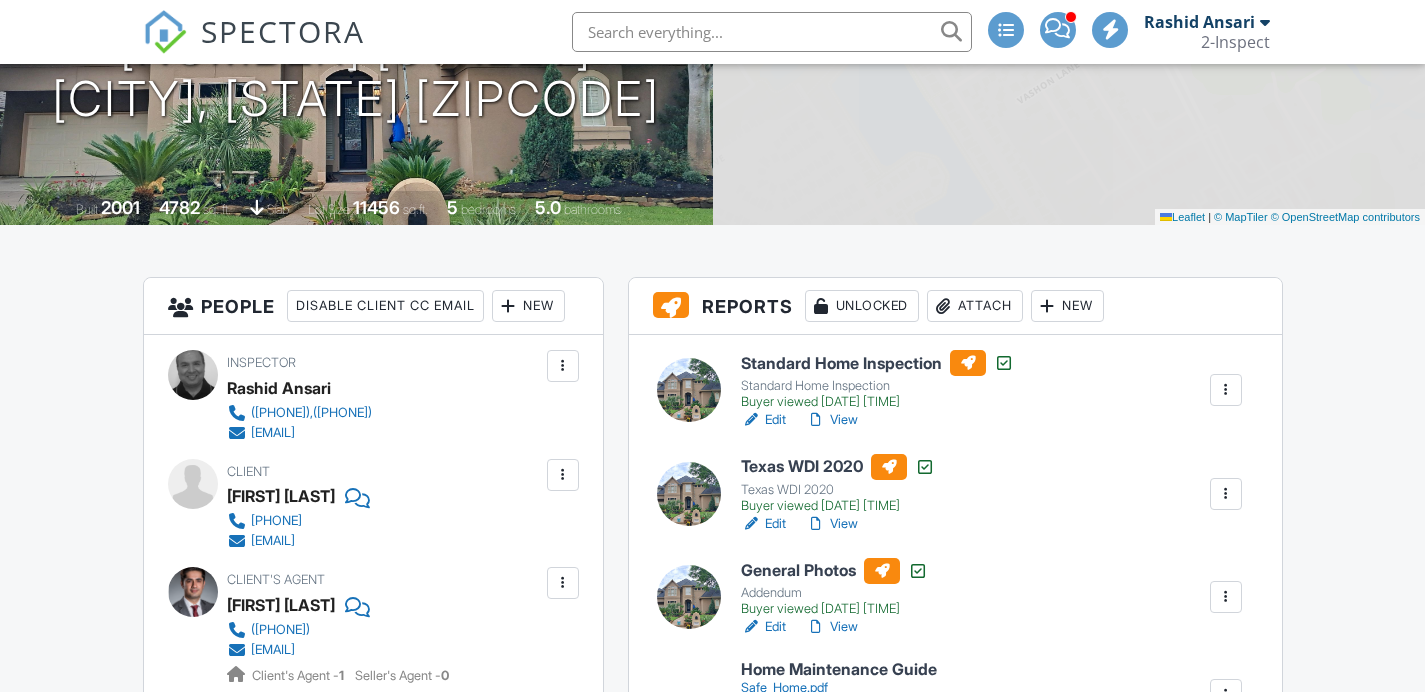 click on "View" at bounding box center (832, 420) 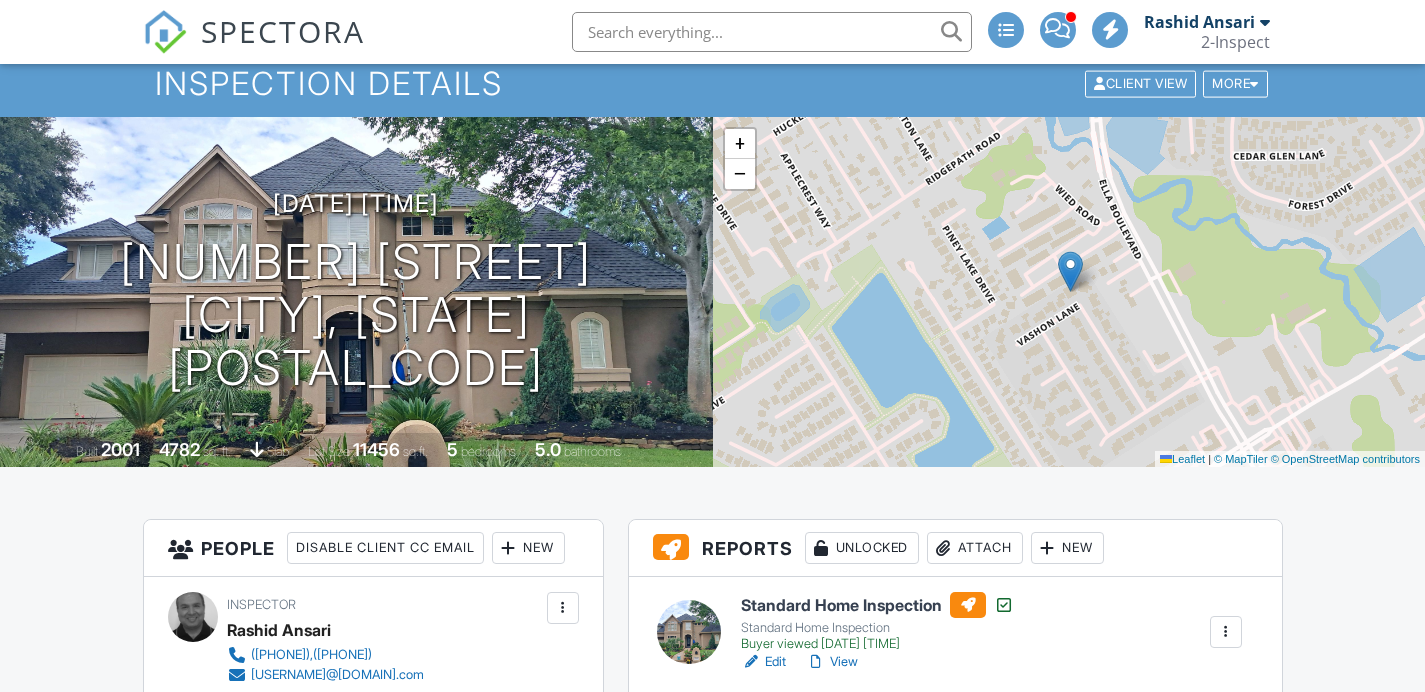 scroll, scrollTop: 0, scrollLeft: 0, axis: both 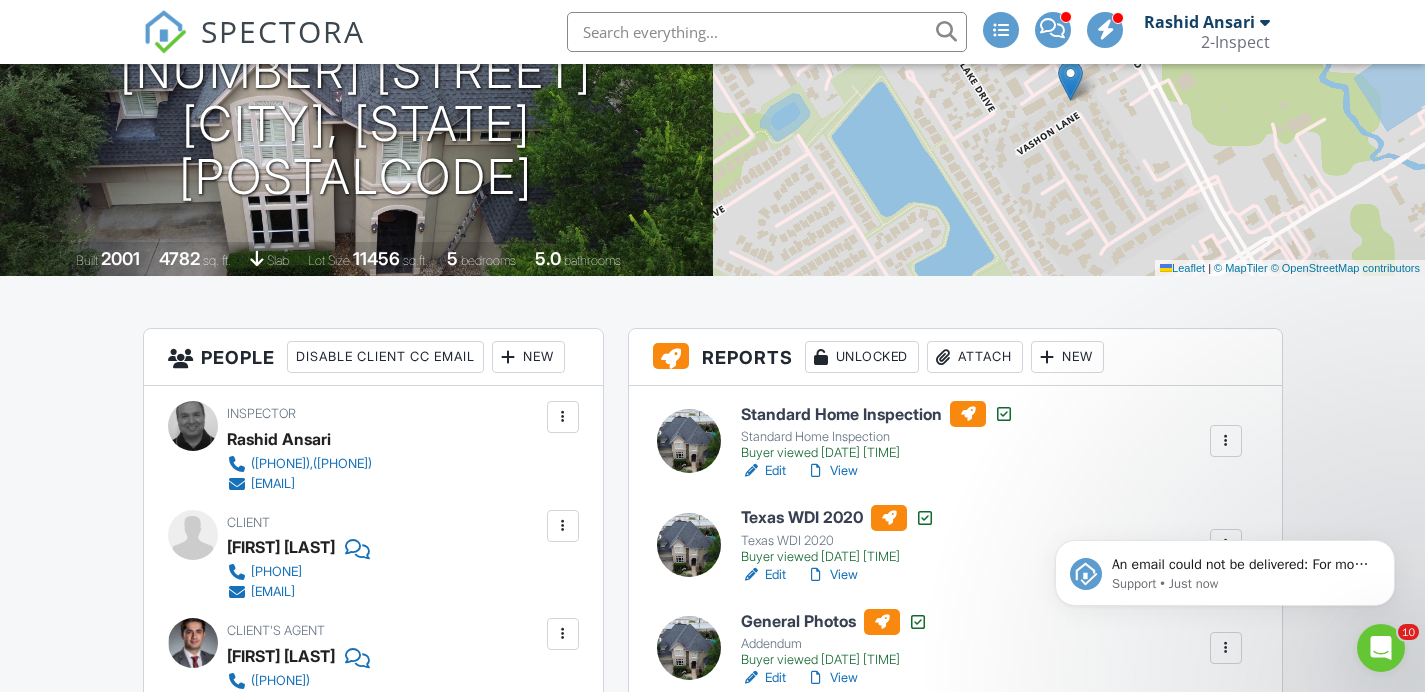 click on "View" at bounding box center [832, 471] 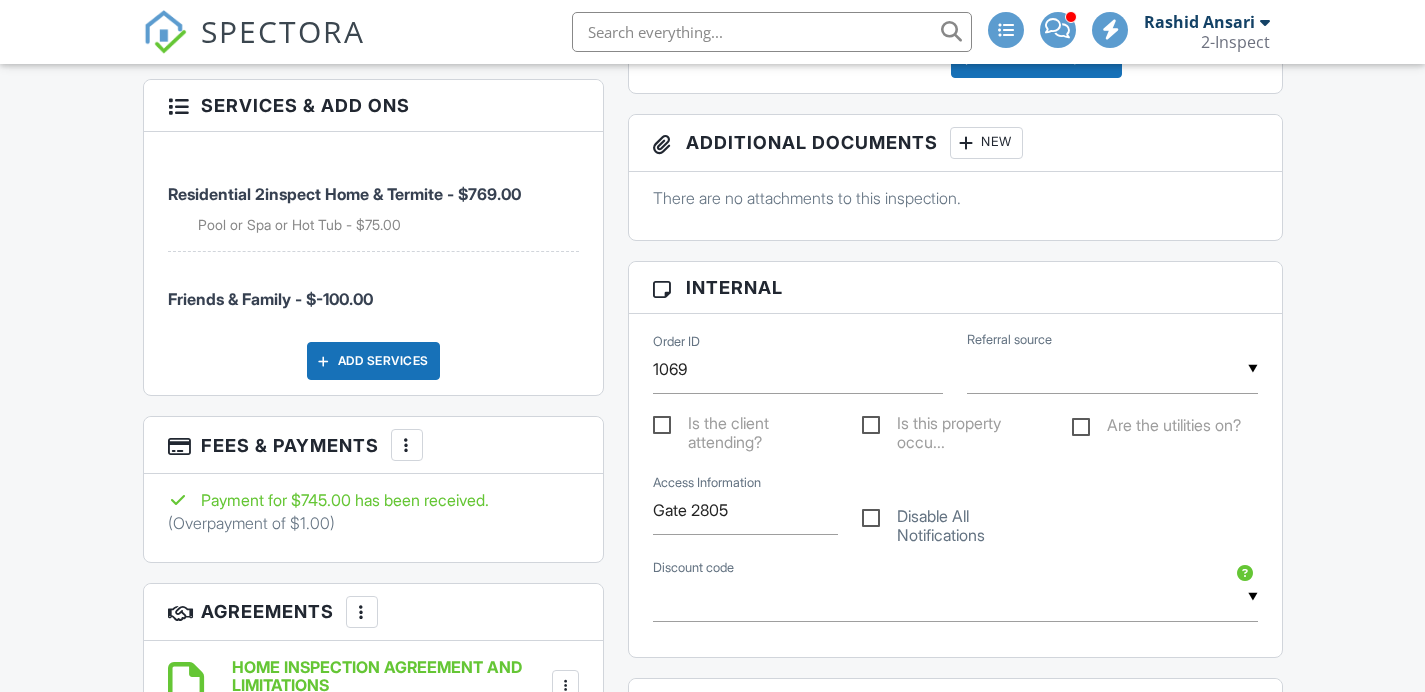 scroll, scrollTop: 1169, scrollLeft: 0, axis: vertical 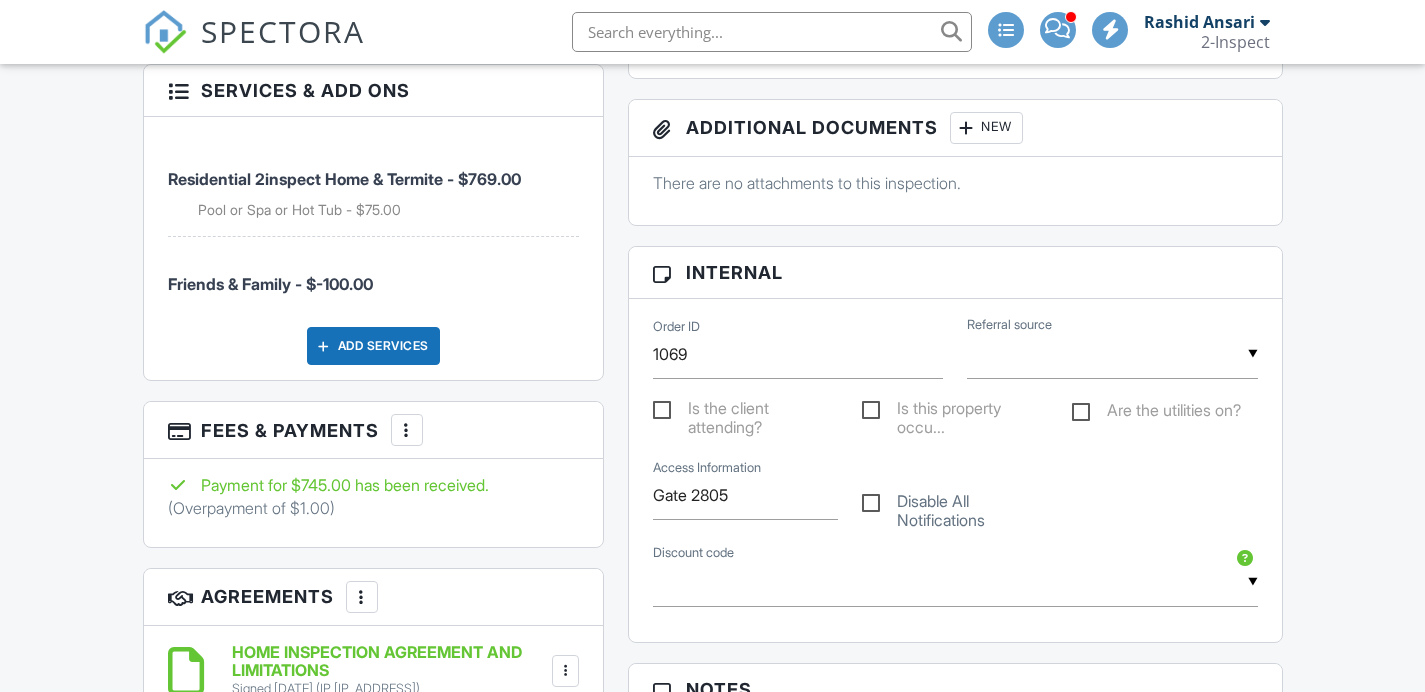 click at bounding box center [407, 430] 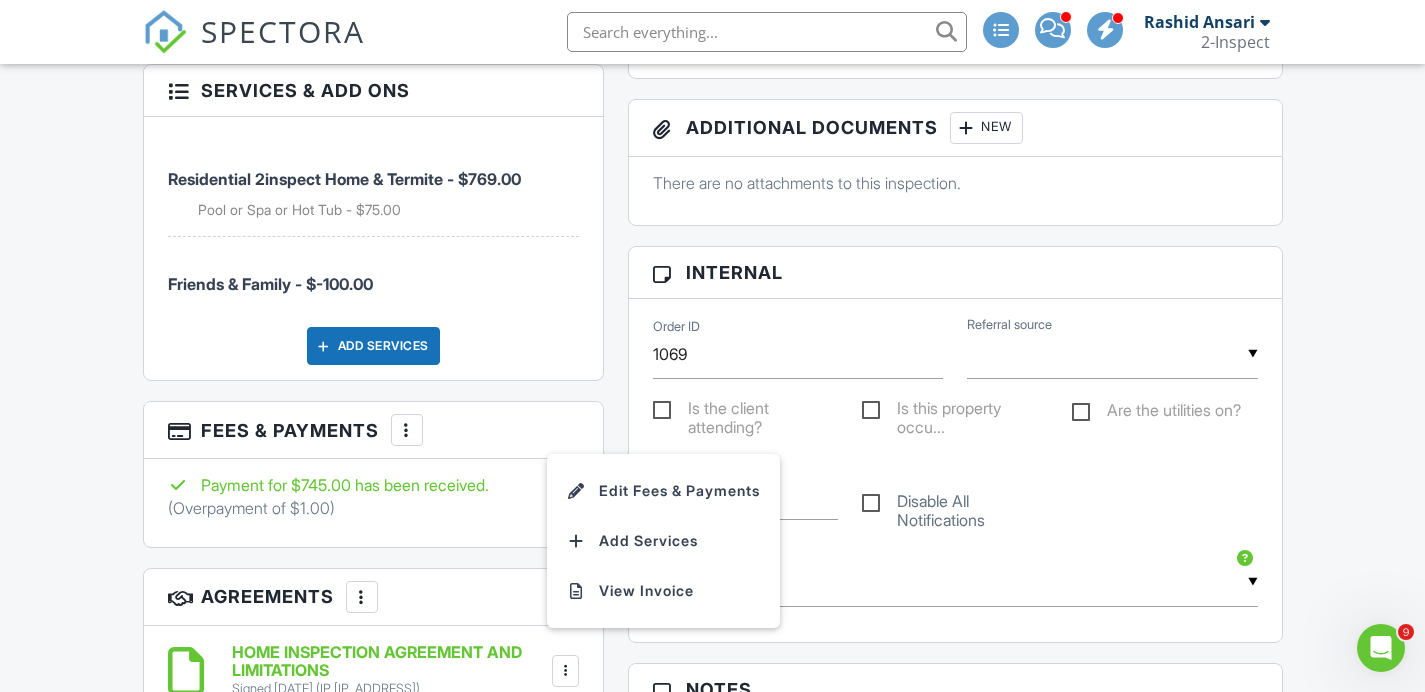 scroll, scrollTop: 0, scrollLeft: 0, axis: both 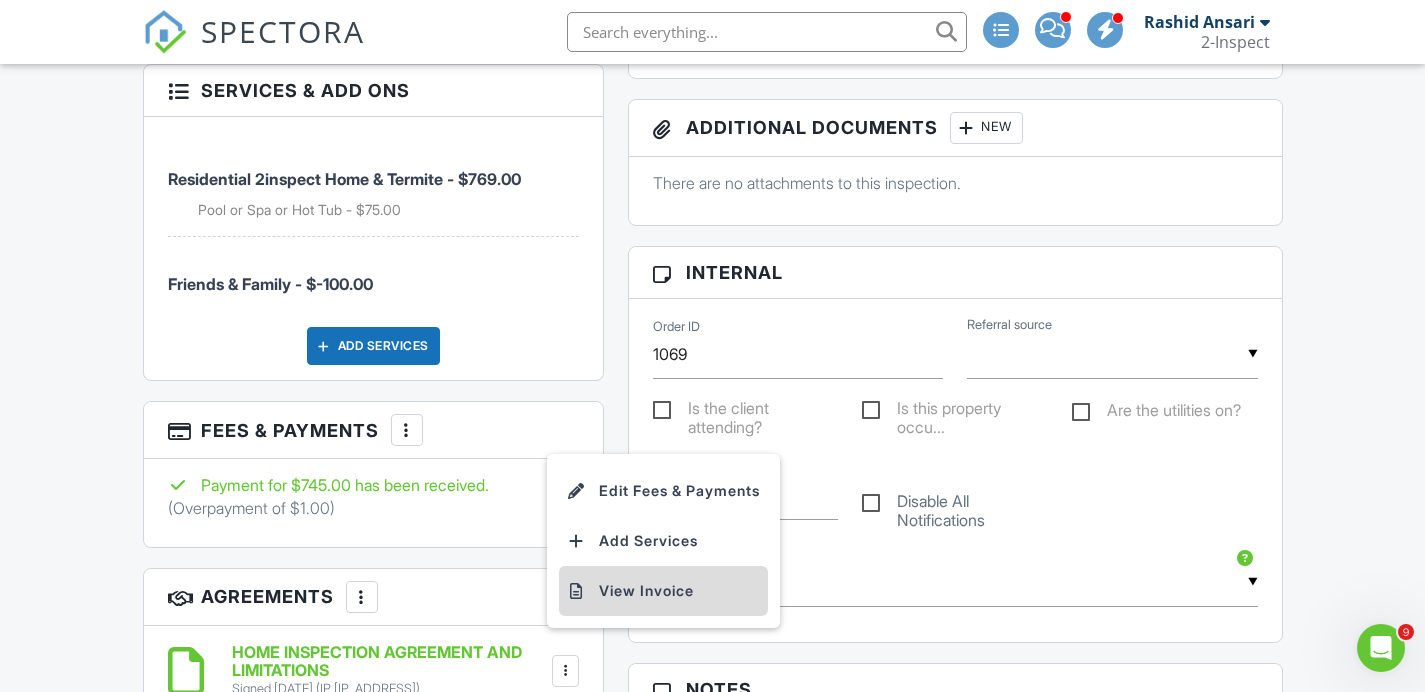 click on "View Invoice" at bounding box center [663, 591] 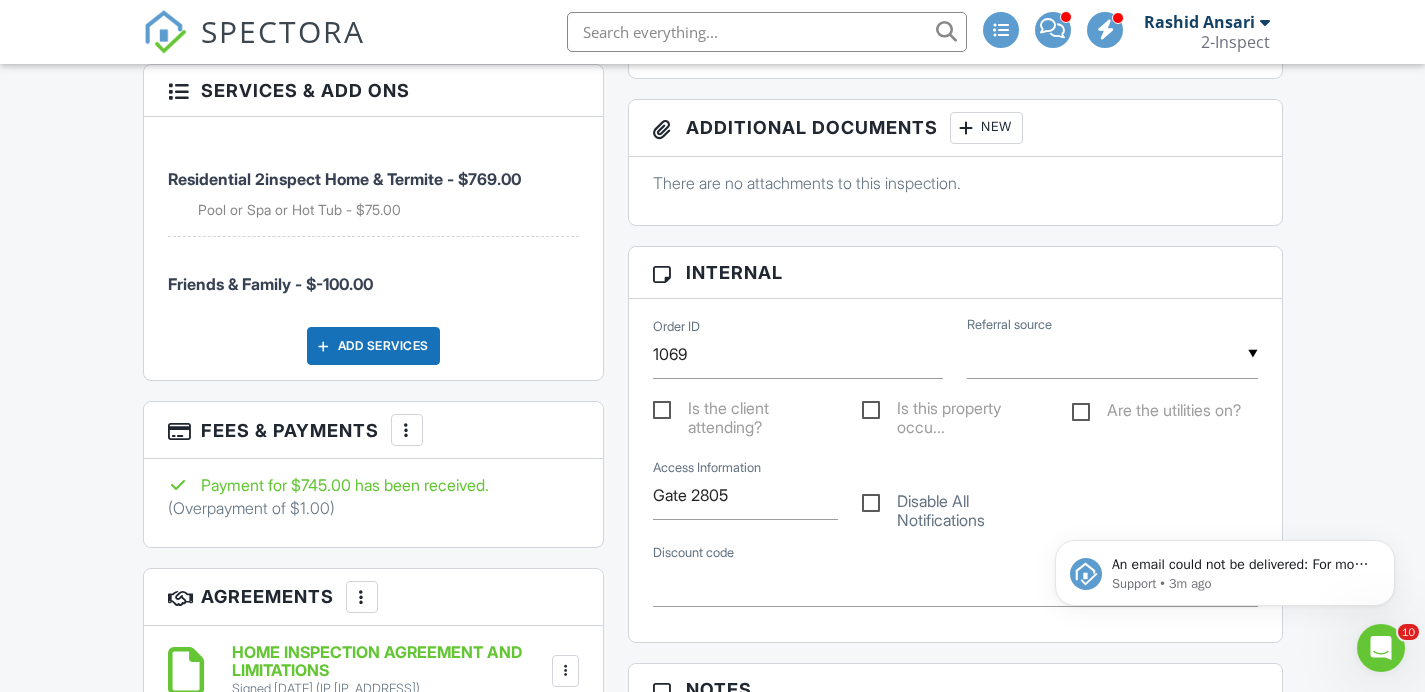 scroll, scrollTop: 0, scrollLeft: 0, axis: both 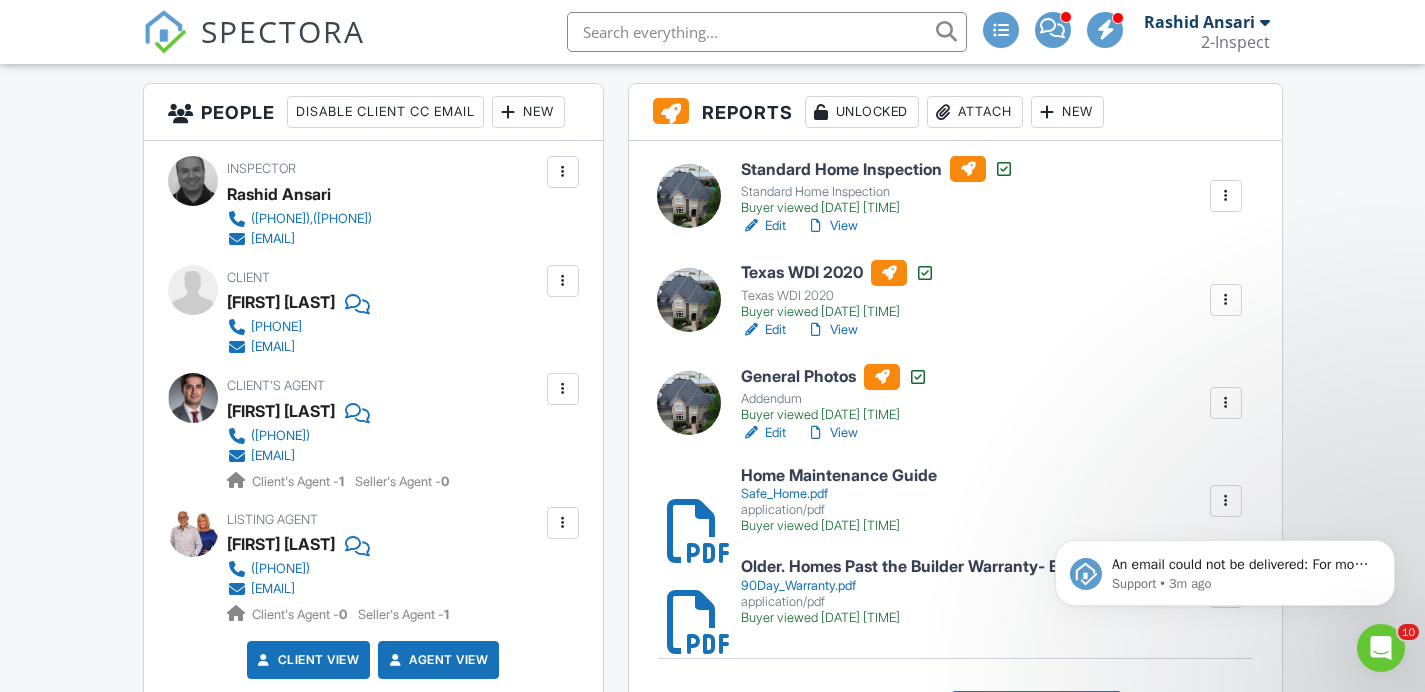 click on "Client
Muhammad Bilal
2818767733
bilal.yunus@yahoo.com" at bounding box center [338, 311] 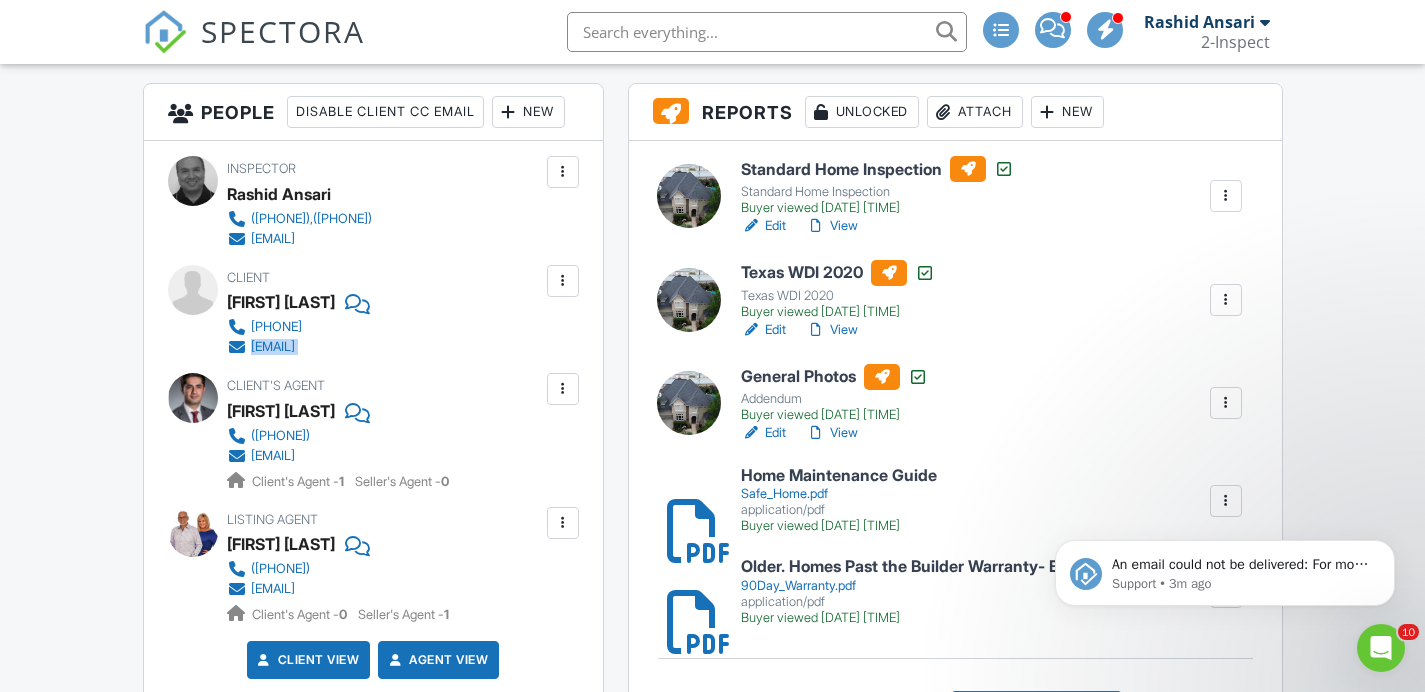 click on "Client
Muhammad Bilal
2818767733
bilal.yunus@yahoo.com" at bounding box center [338, 311] 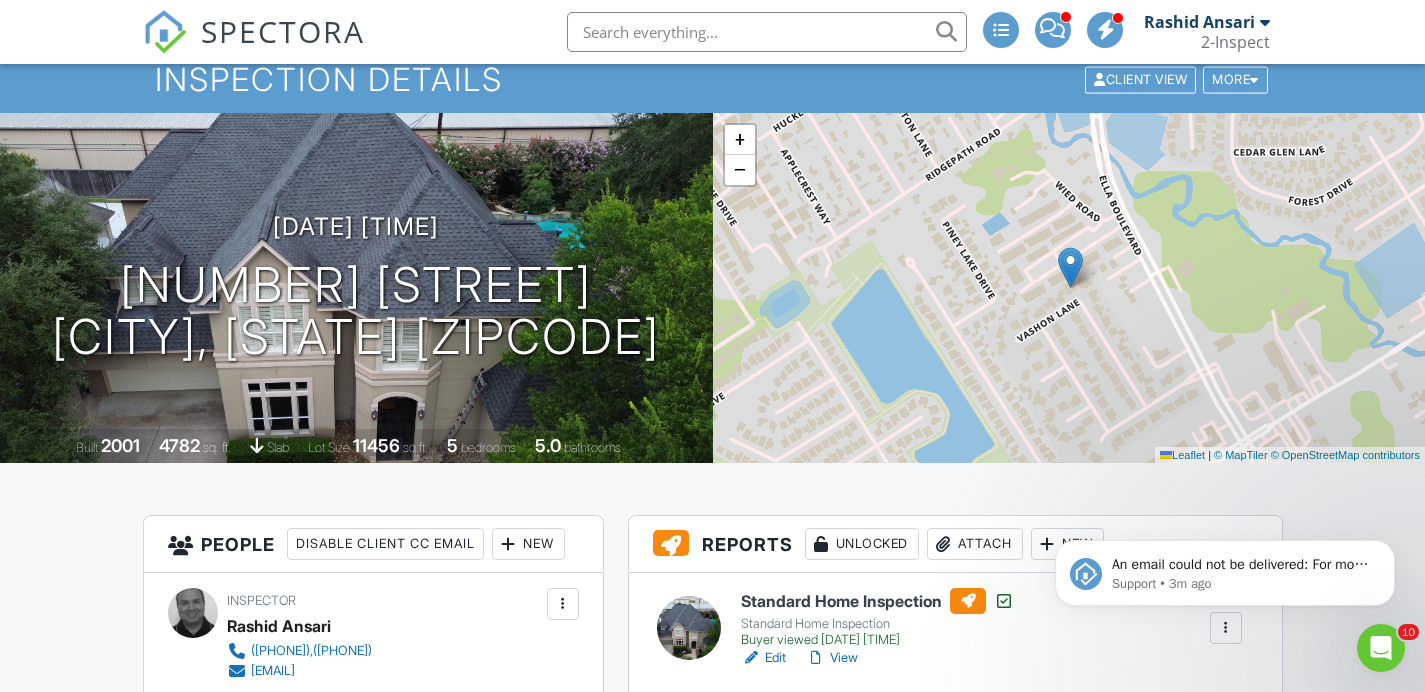 scroll, scrollTop: 0, scrollLeft: 0, axis: both 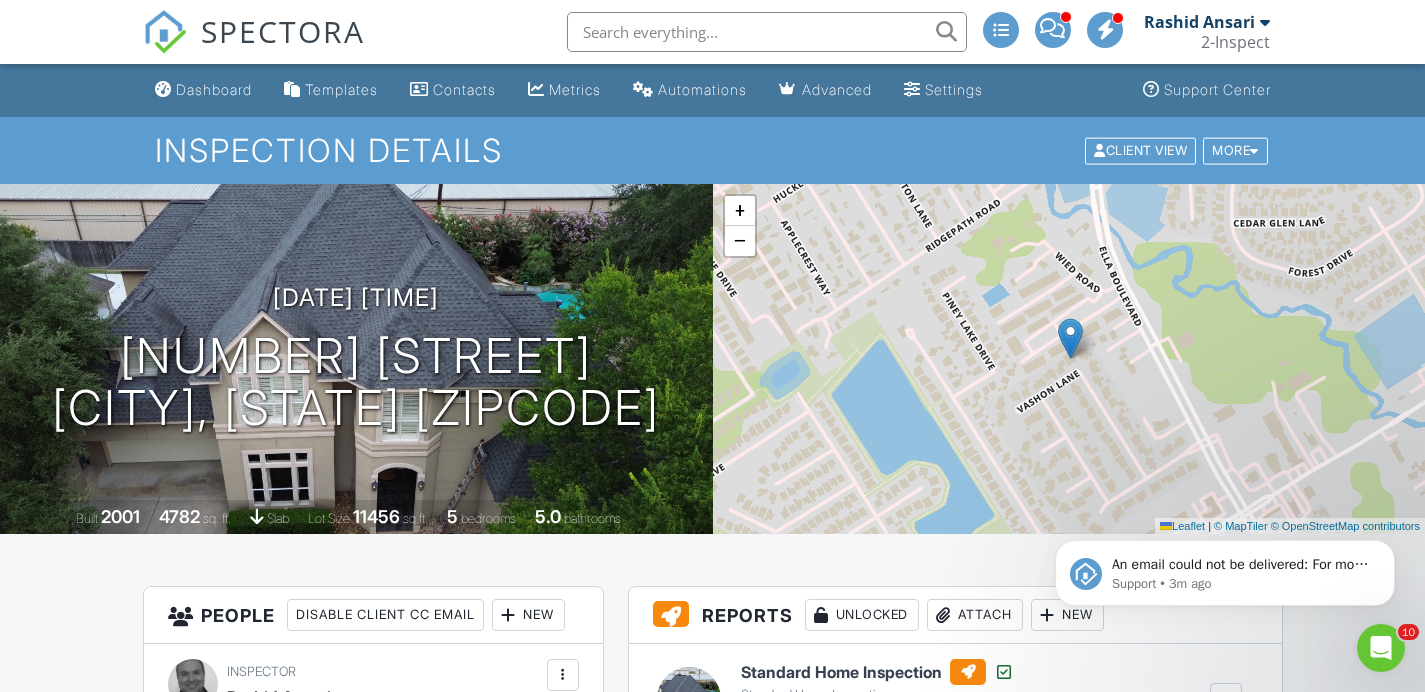 click on "08/01/2025 11:30 am
- 3:30 pm
3602 Vashon Ln
Spring, TX 77388" at bounding box center (356, 359) 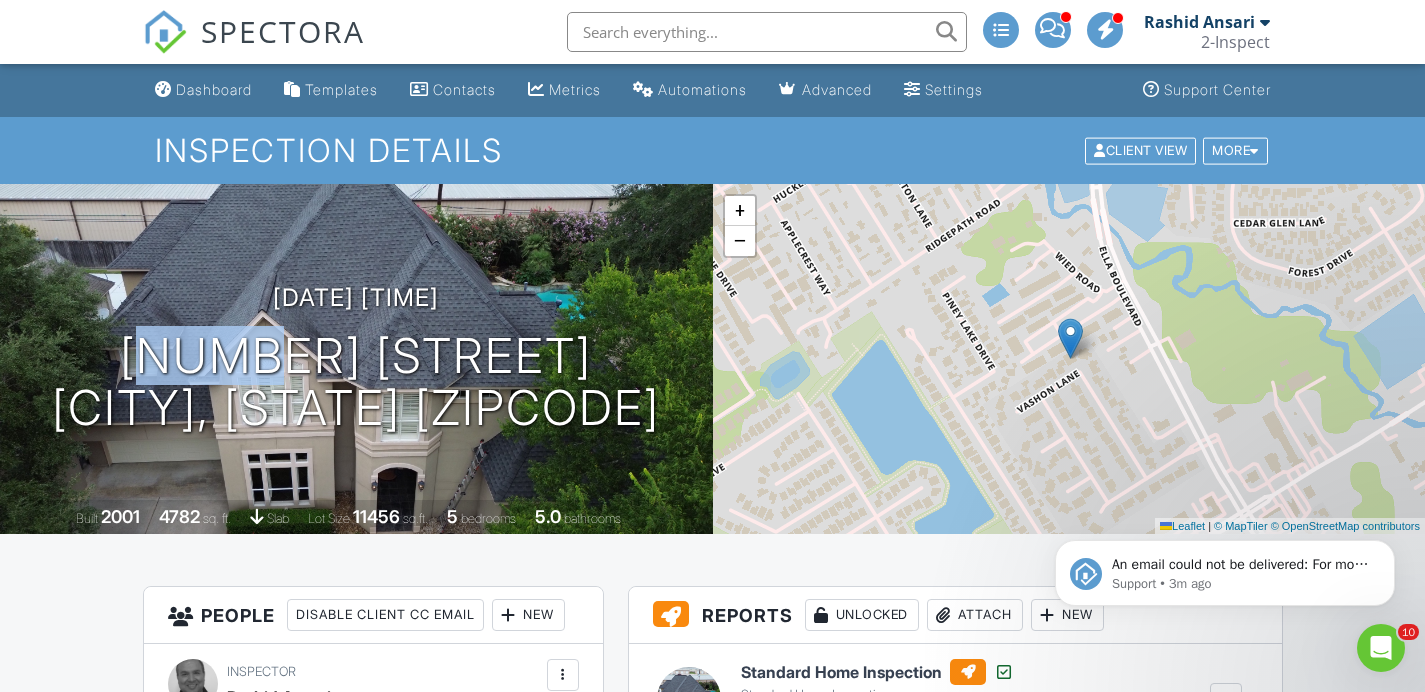 click on "08/01/2025 11:30 am
- 3:30 pm
3602 Vashon Ln
Spring, TX 77388" at bounding box center [356, 359] 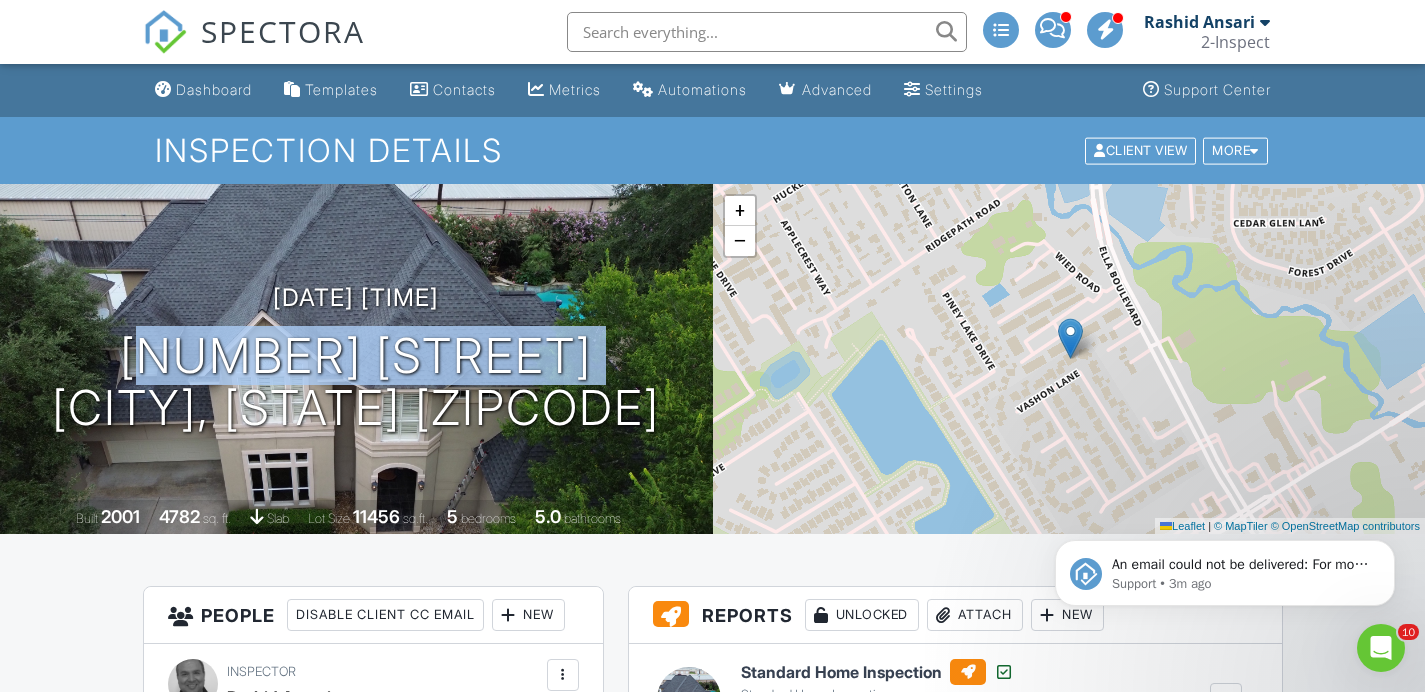 click on "08/01/2025 11:30 am
- 3:30 pm
3602 Vashon Ln
Spring, TX 77388" at bounding box center (356, 359) 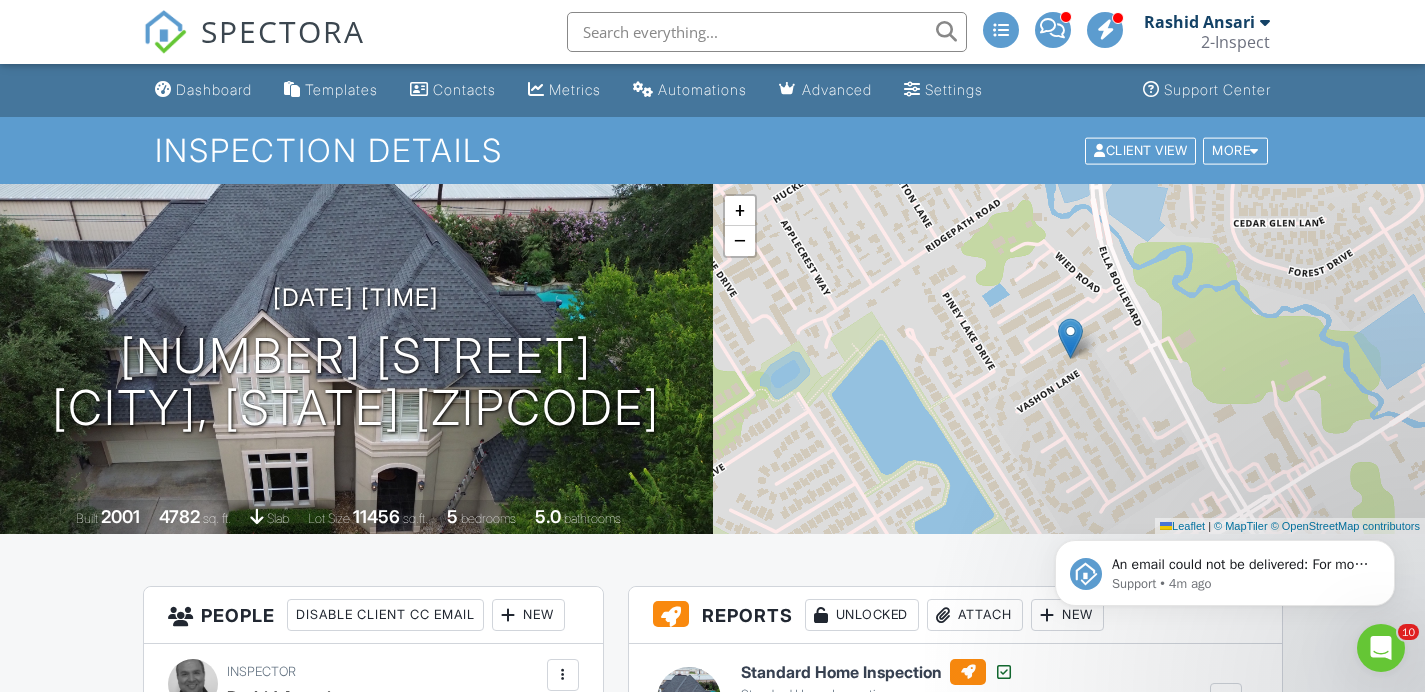 click at bounding box center (767, 32) 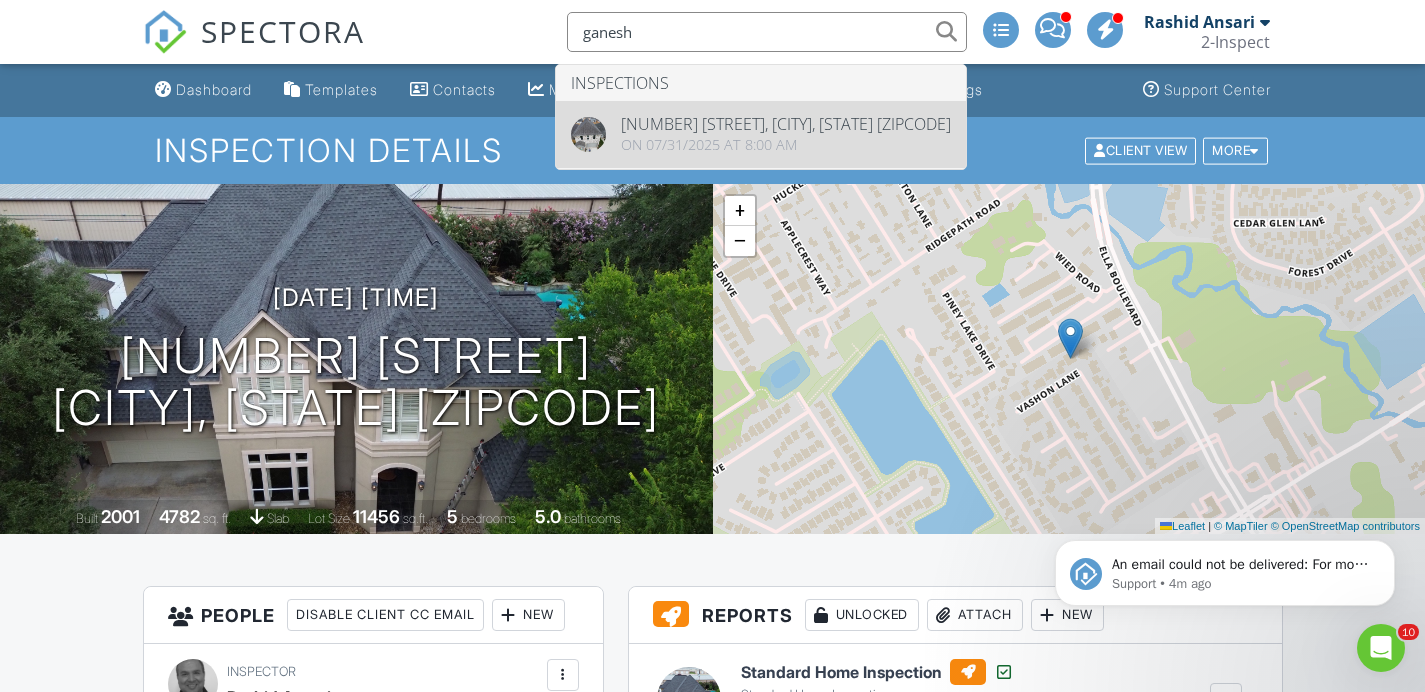 type on "ganesh" 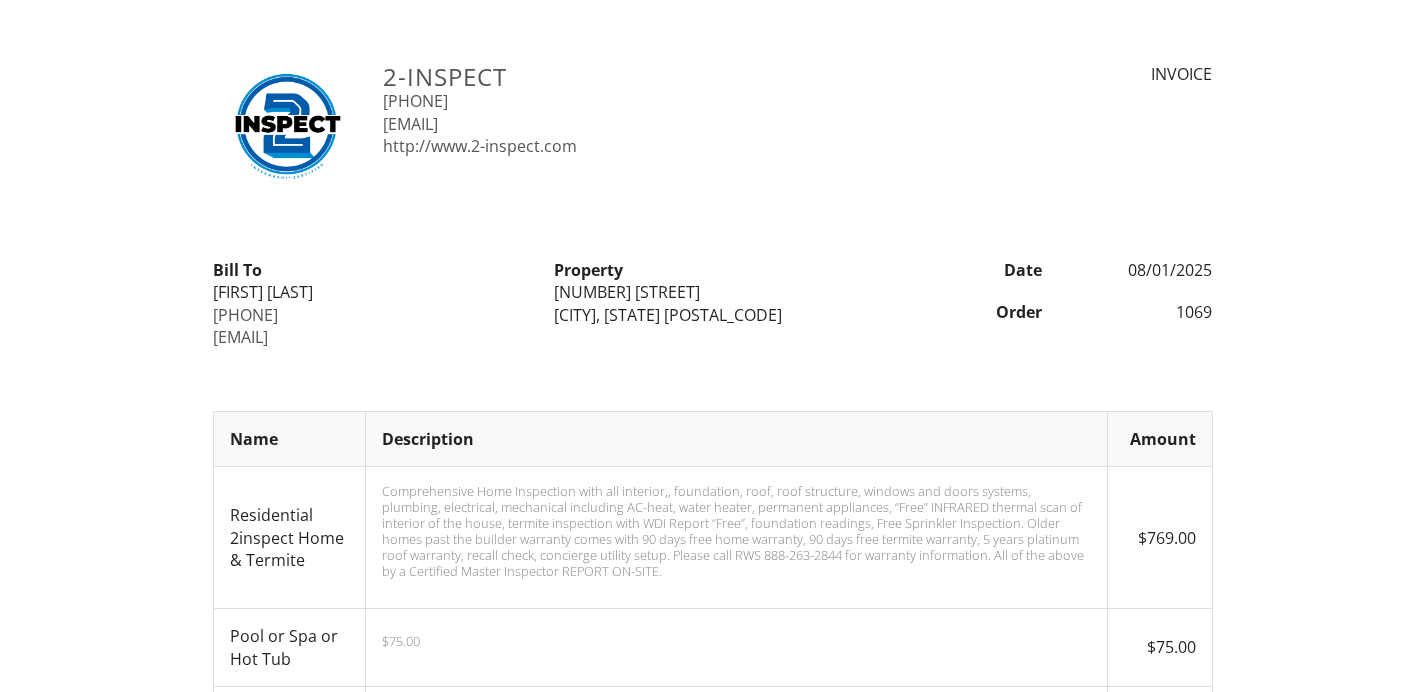 scroll, scrollTop: 0, scrollLeft: 0, axis: both 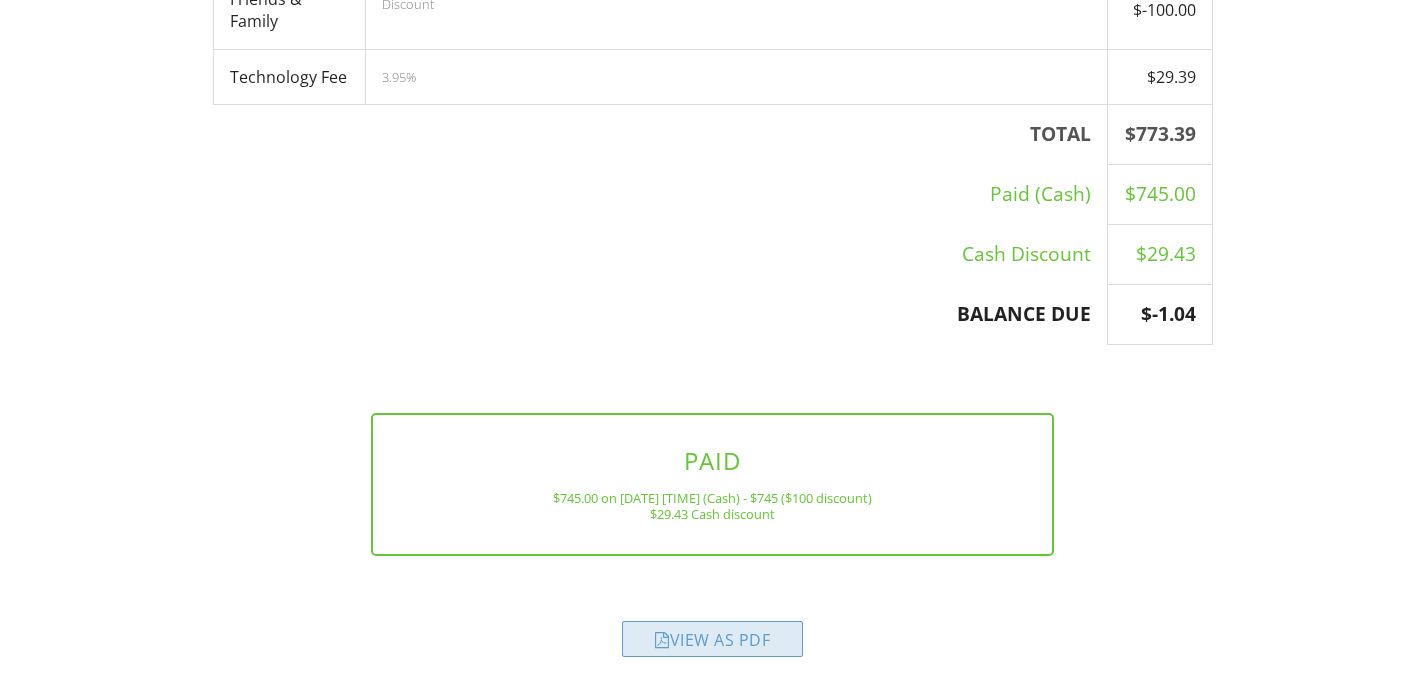 click on "View as PDF" at bounding box center [712, 639] 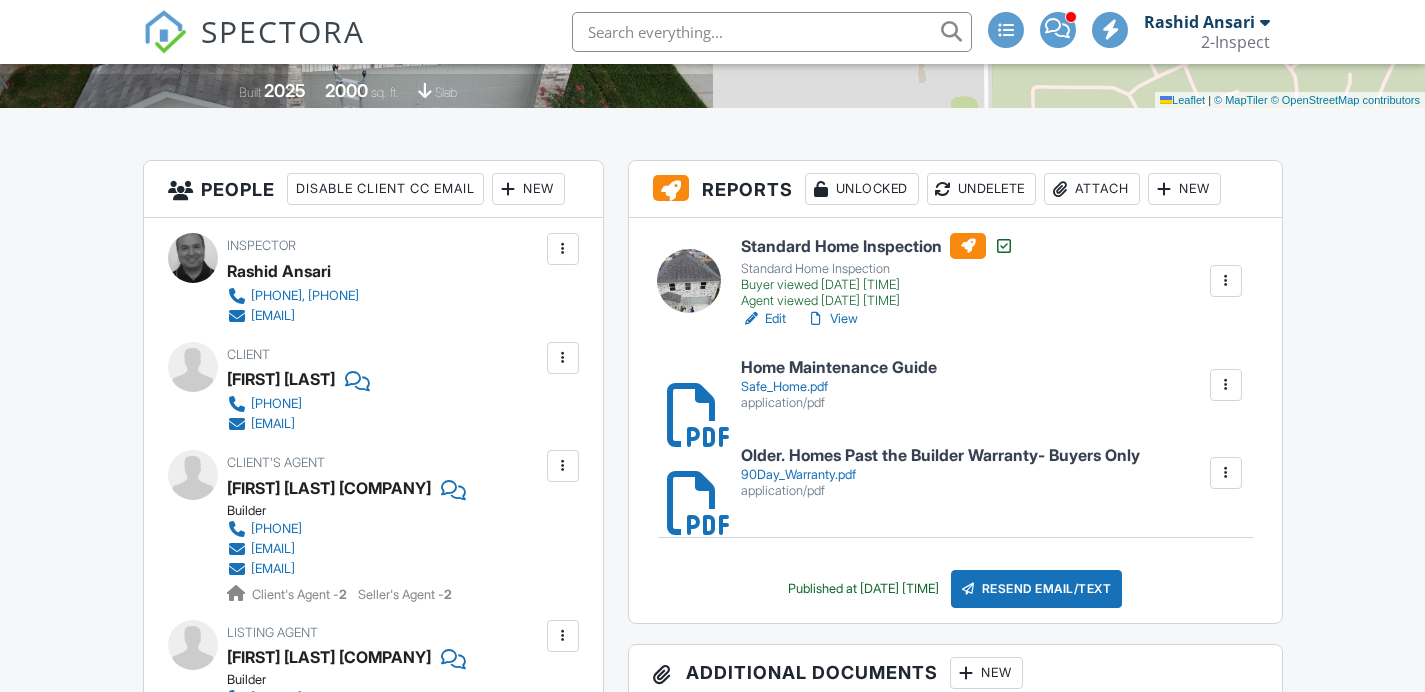 scroll, scrollTop: 426, scrollLeft: 0, axis: vertical 